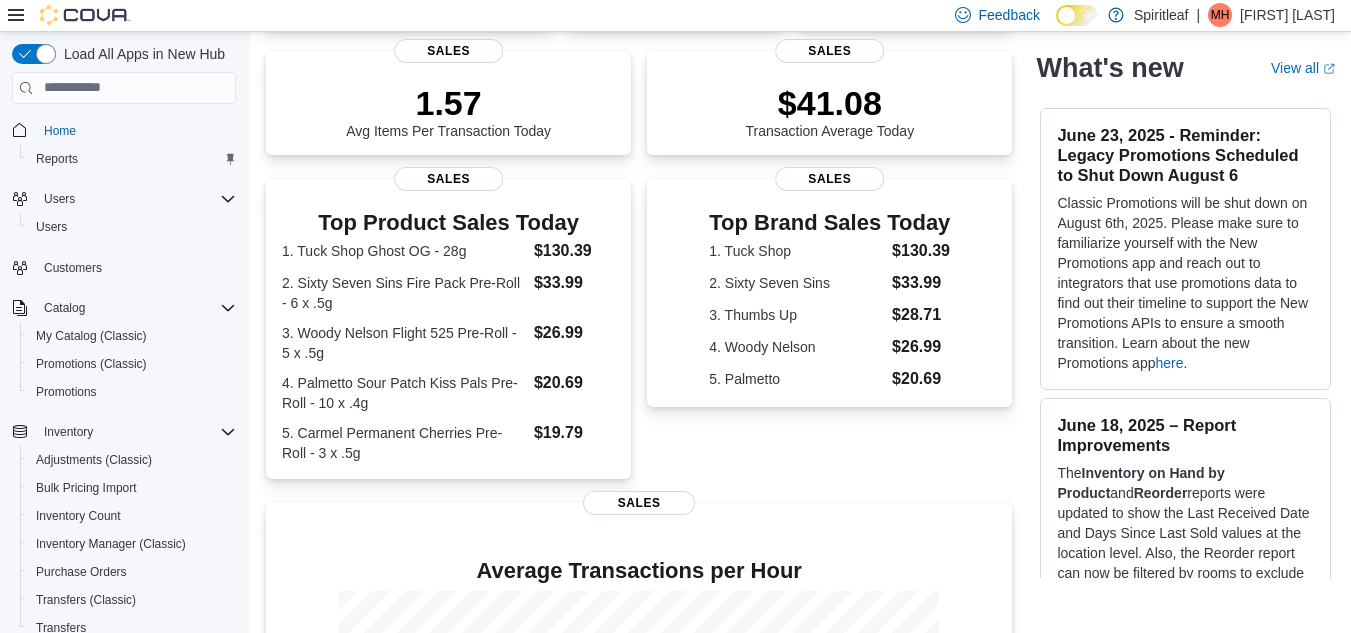scroll, scrollTop: 0, scrollLeft: 0, axis: both 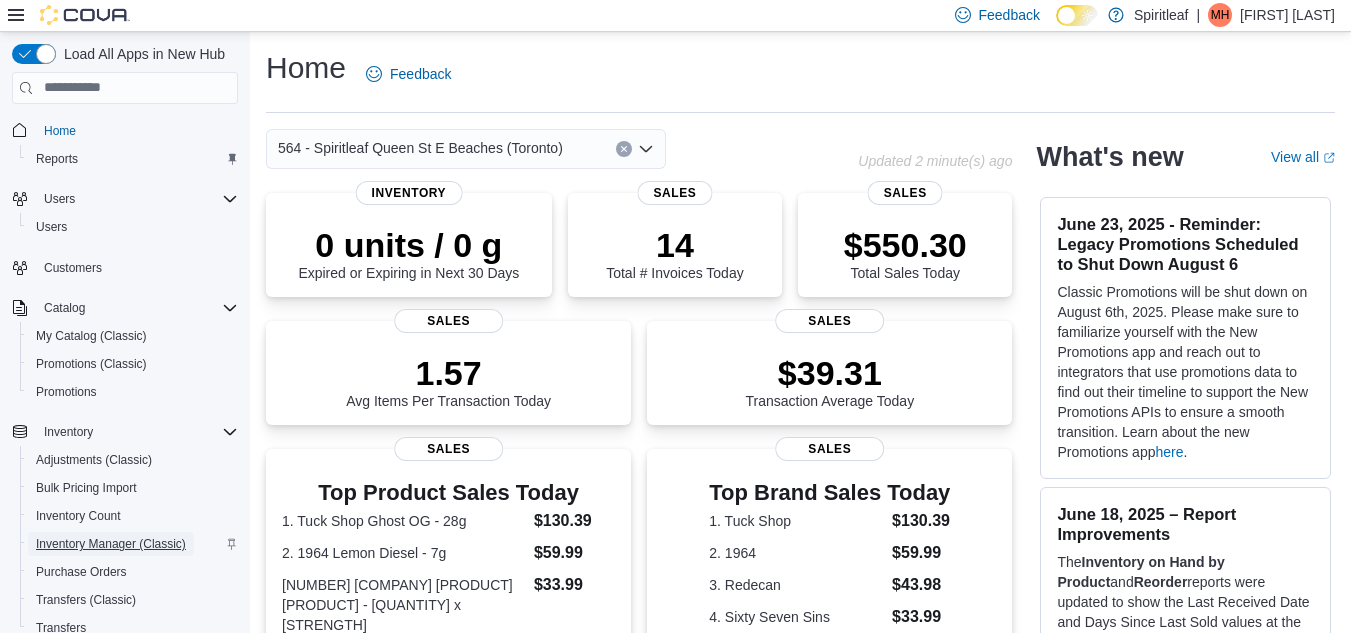 click on "Inventory Manager (Classic)" at bounding box center (111, 544) 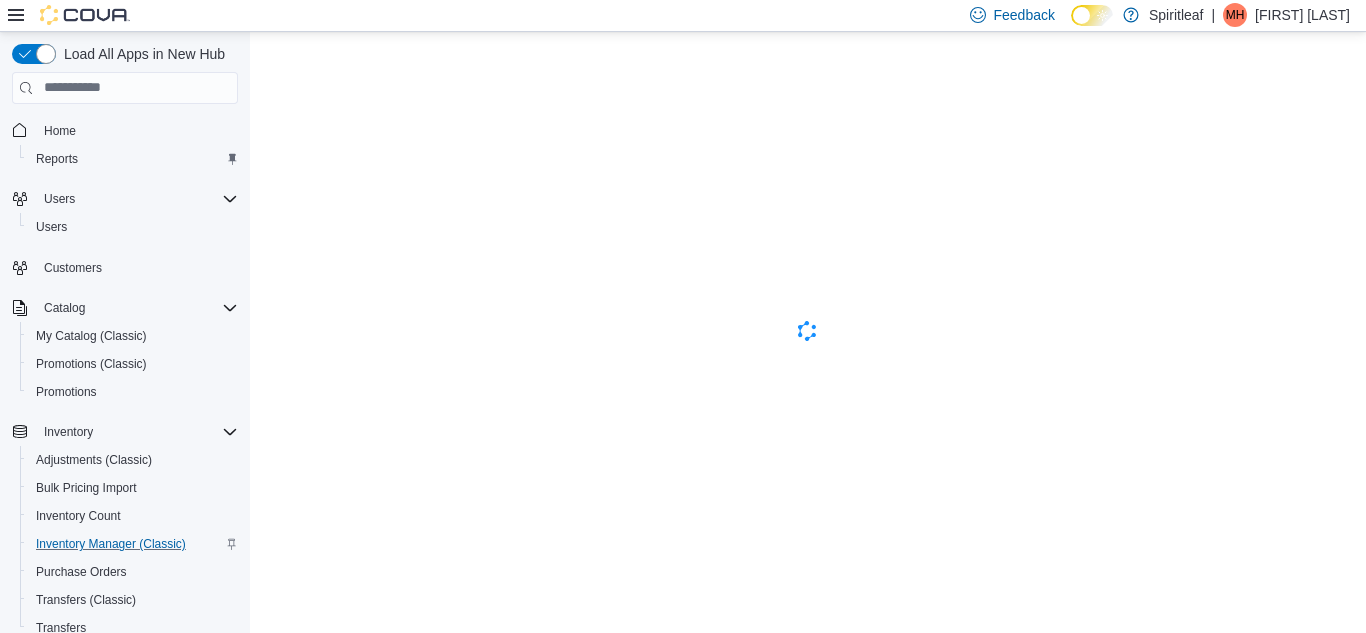 scroll, scrollTop: 0, scrollLeft: 0, axis: both 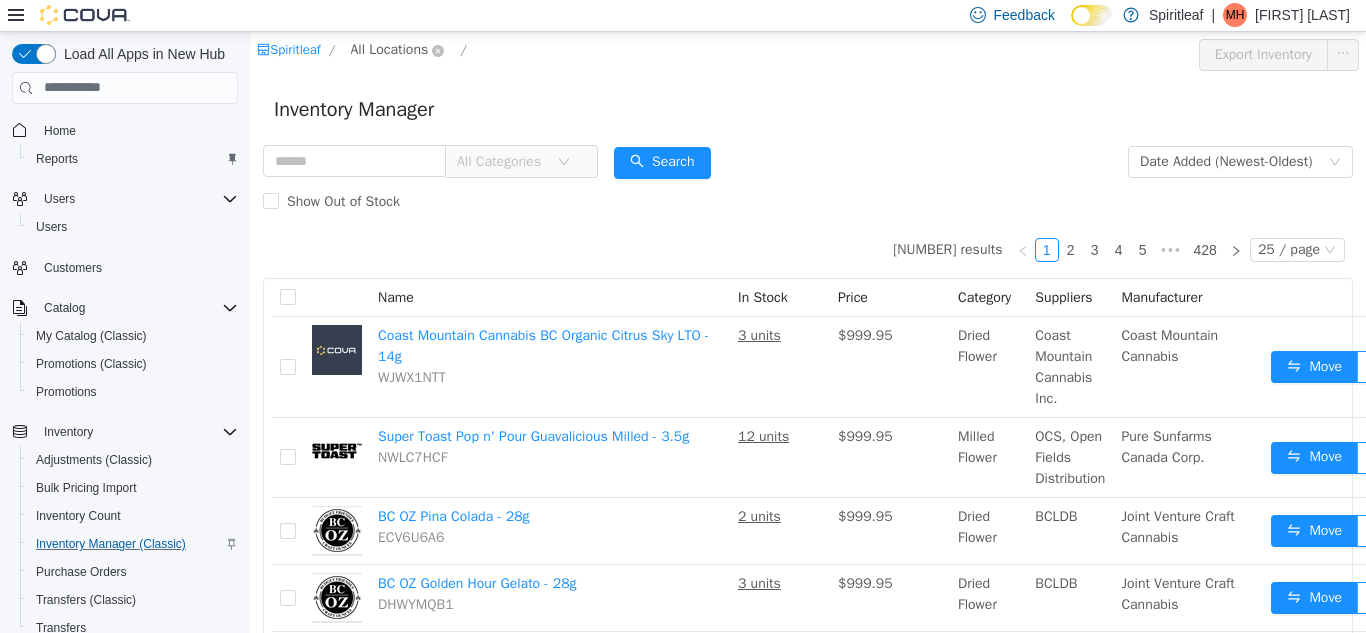 click on "All Locations" at bounding box center (390, 49) 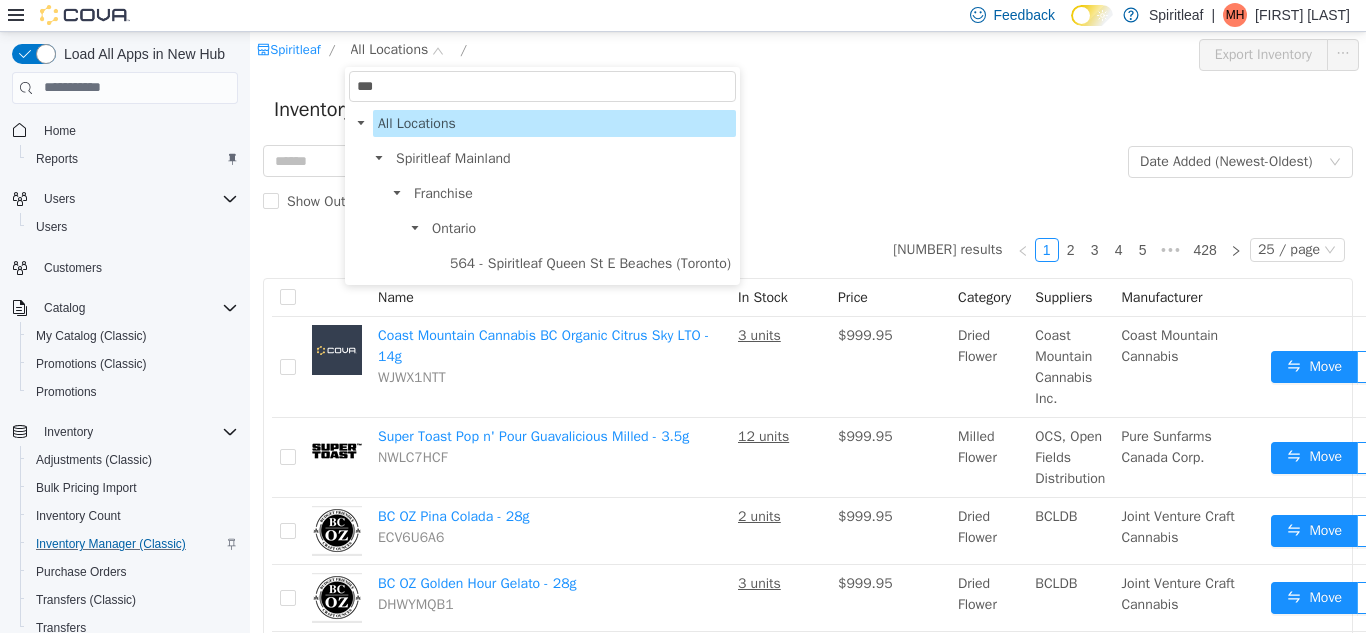 type on "***" 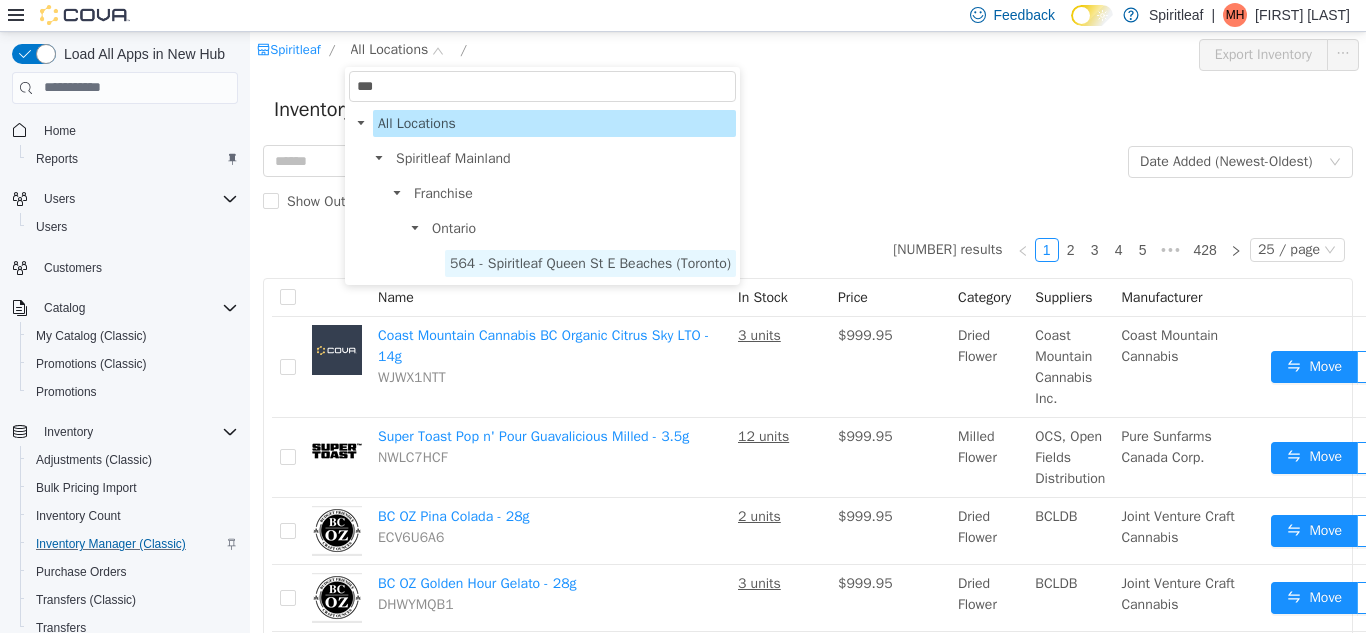 click on "564 - Spiritleaf Queen St E Beaches (Toronto)" at bounding box center (590, 262) 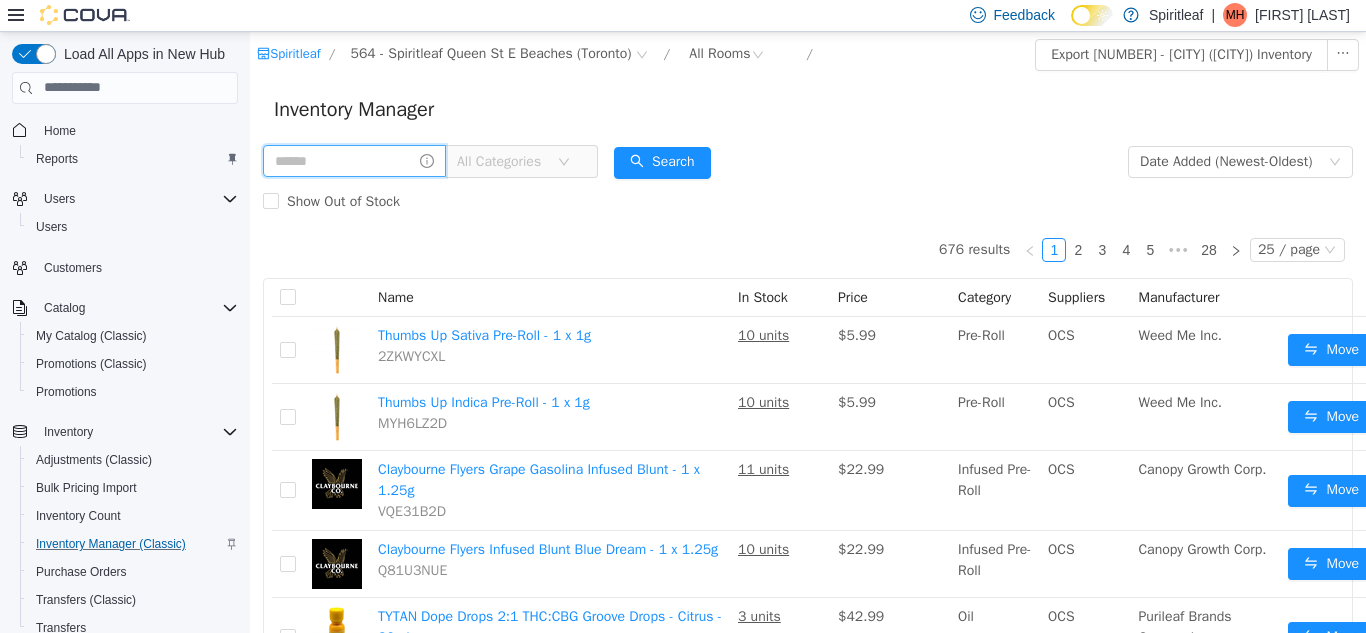 click at bounding box center [354, 160] 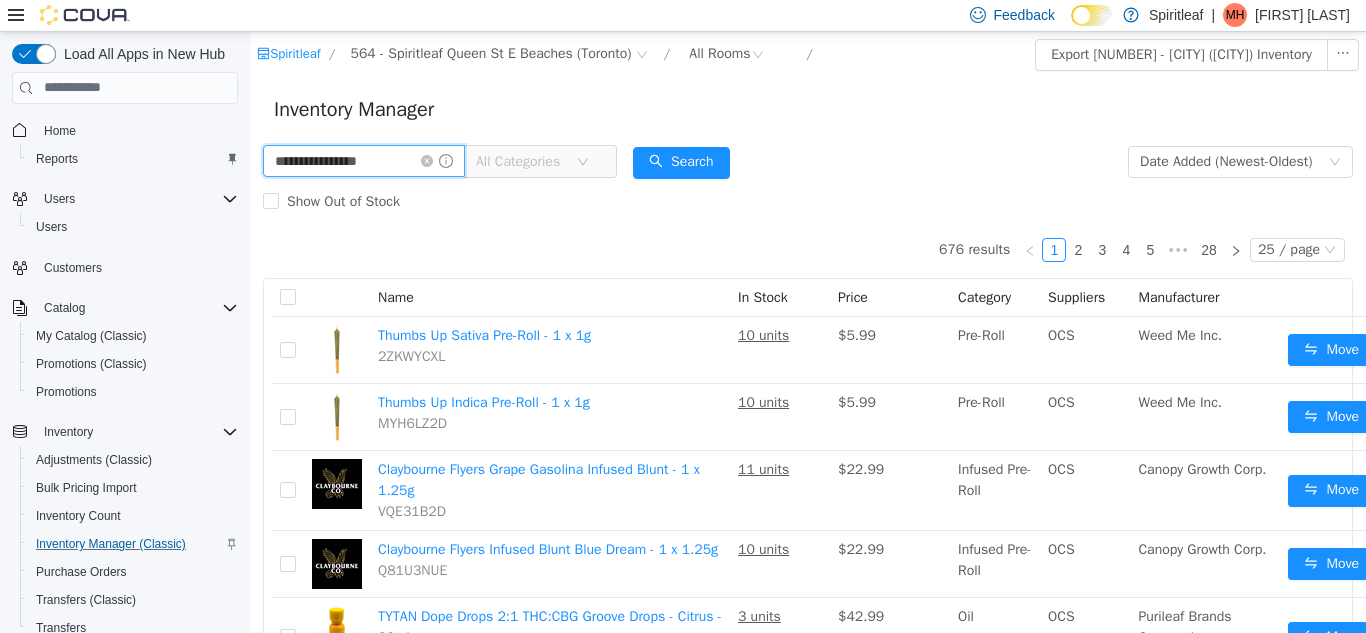 type on "**********" 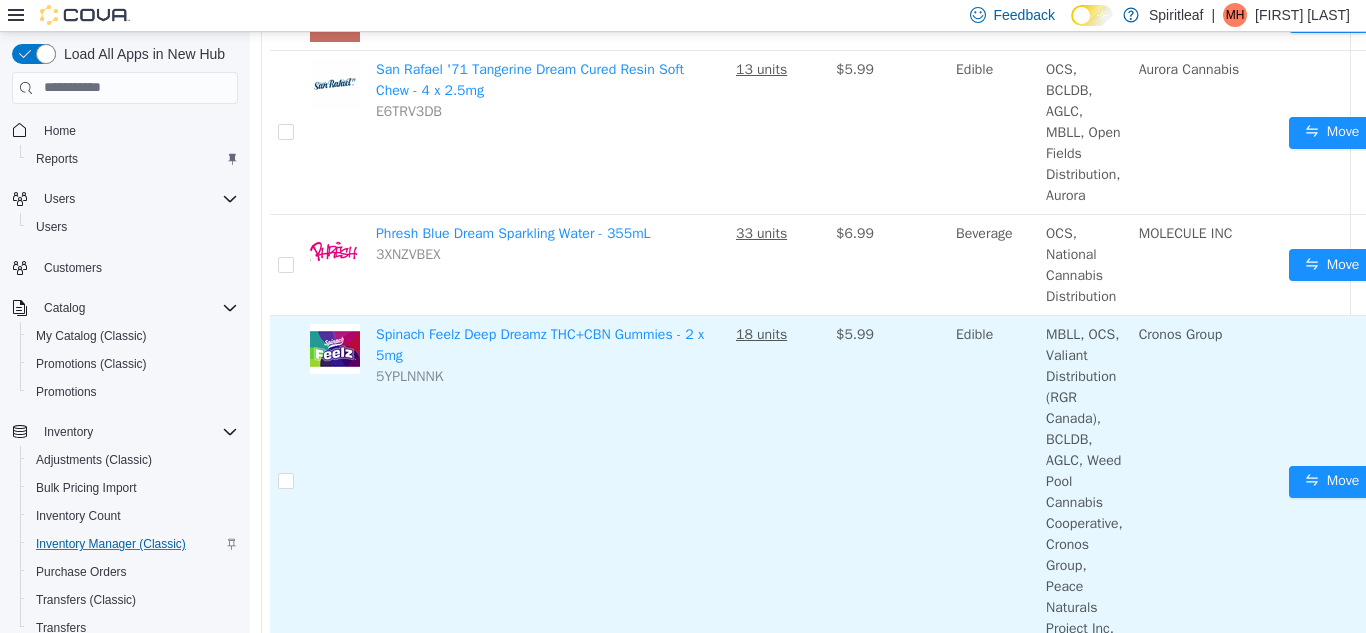 scroll, scrollTop: 1047, scrollLeft: 3, axis: both 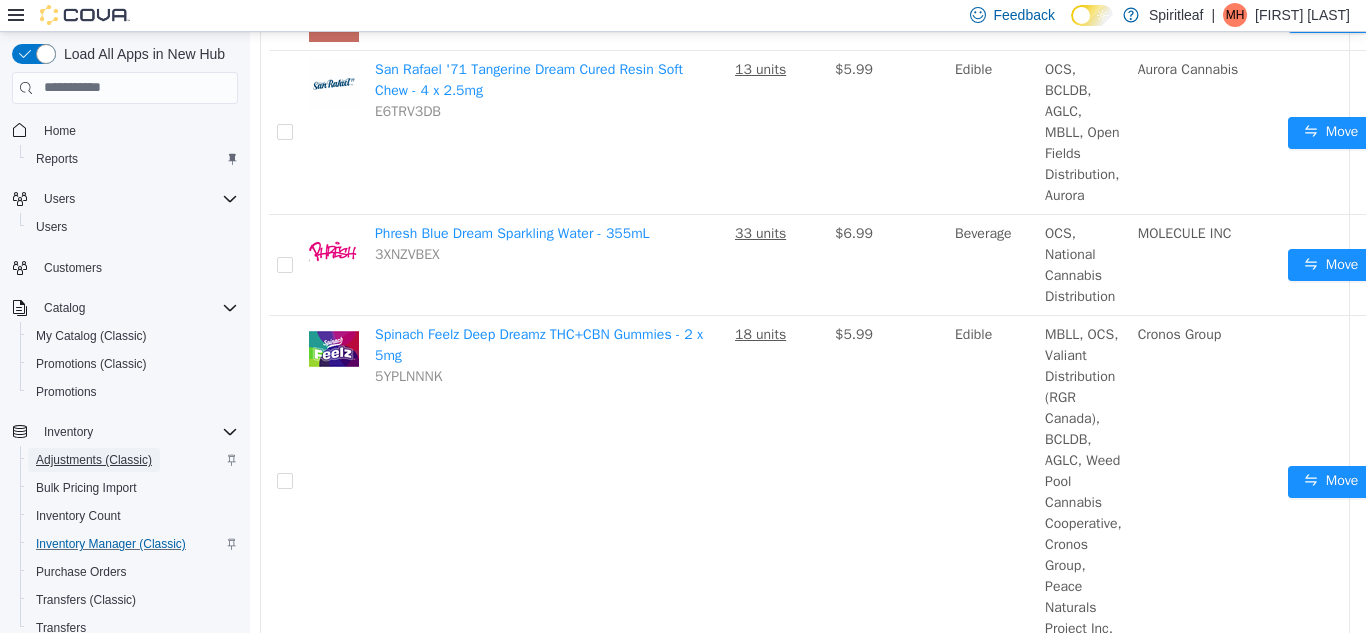 click on "Adjustments (Classic)" at bounding box center [94, 460] 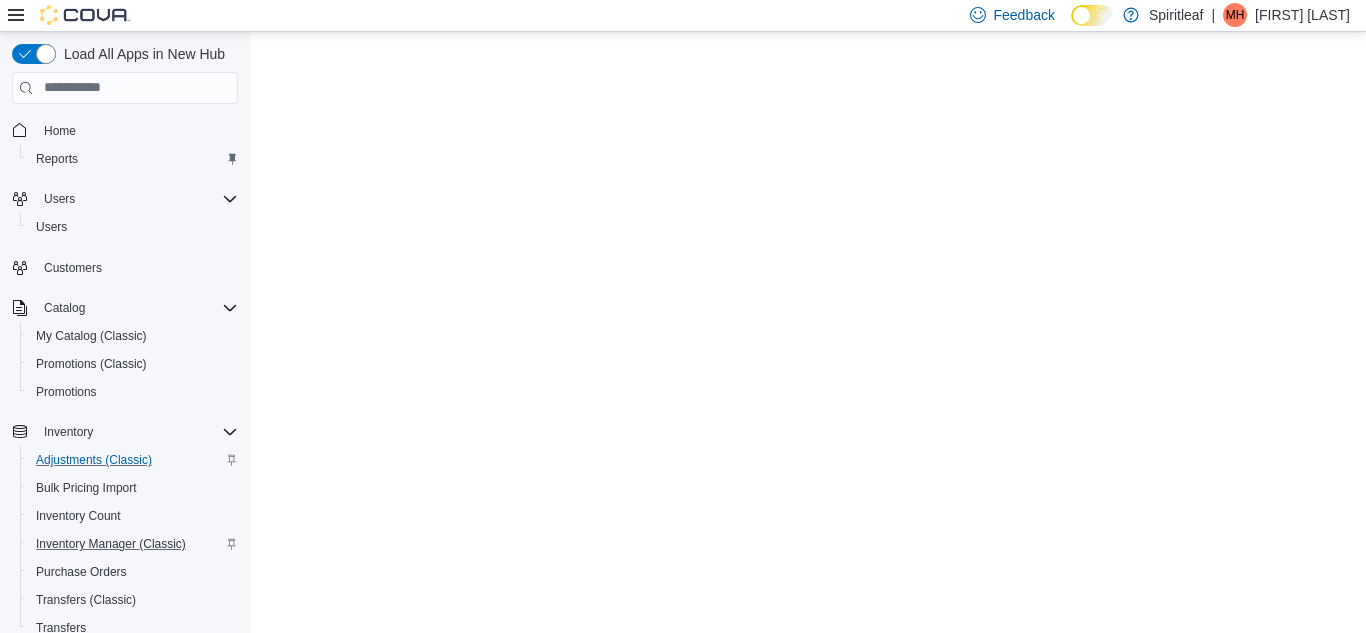 scroll, scrollTop: 0, scrollLeft: 0, axis: both 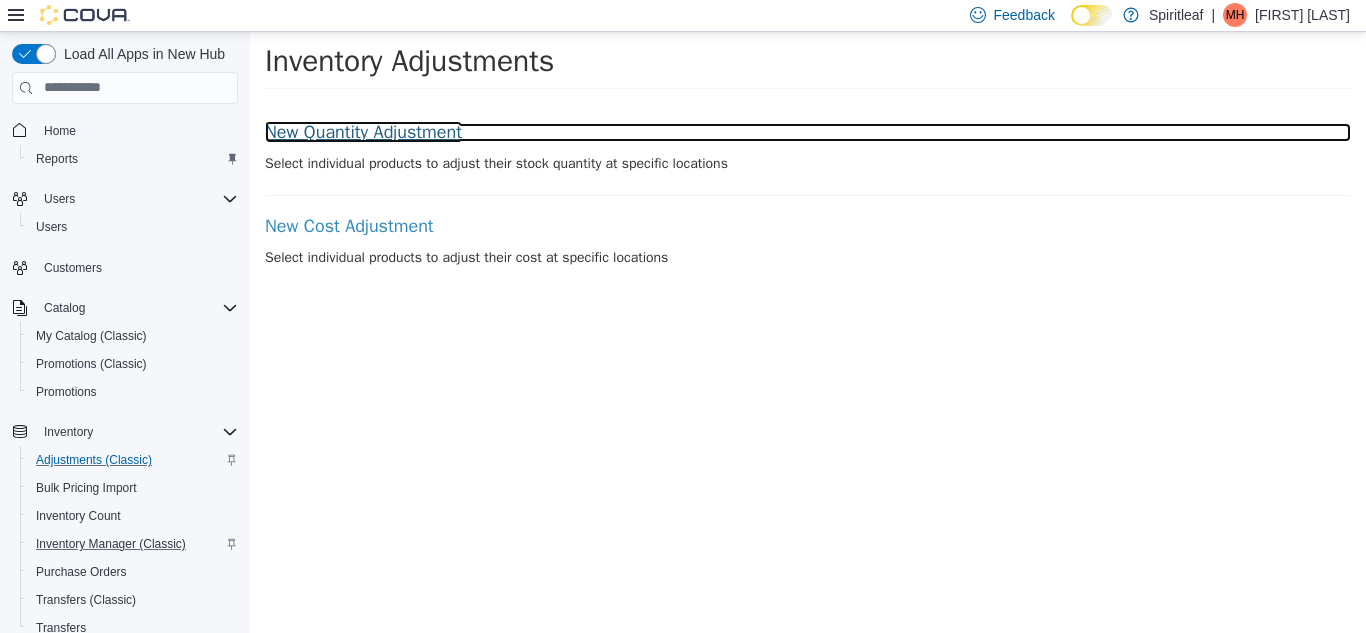 click on "New Quantity Adjustment" at bounding box center (808, 132) 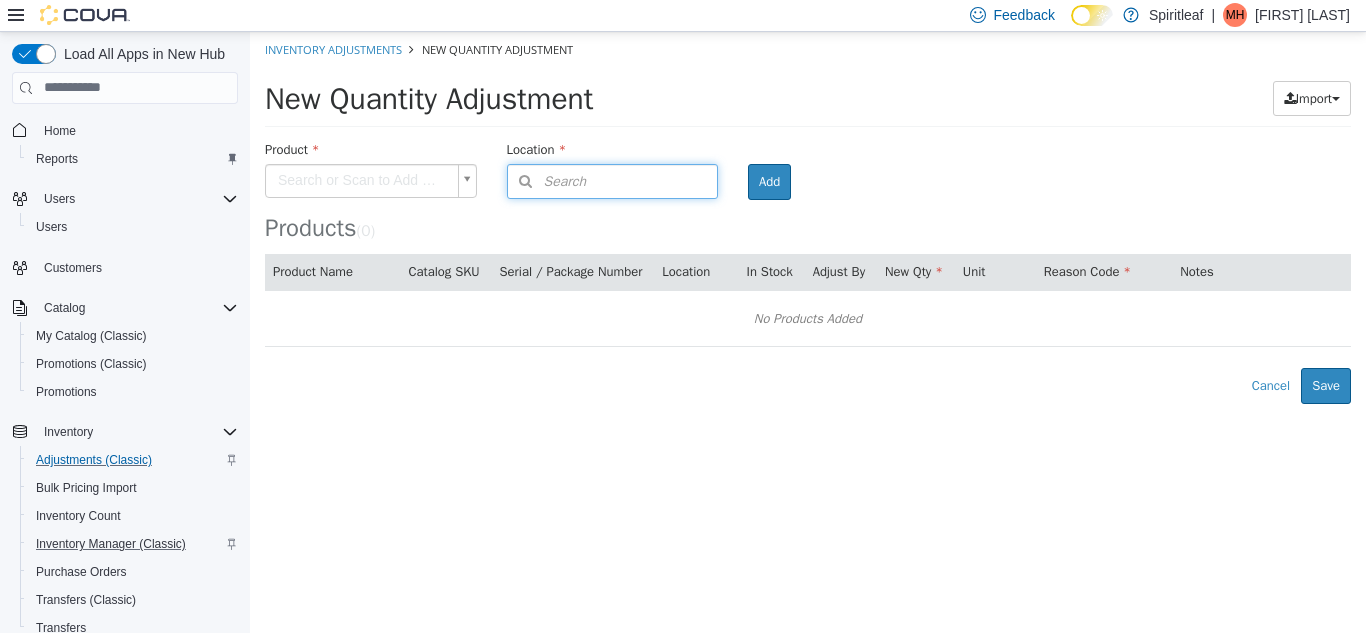click on "Search" at bounding box center [613, 180] 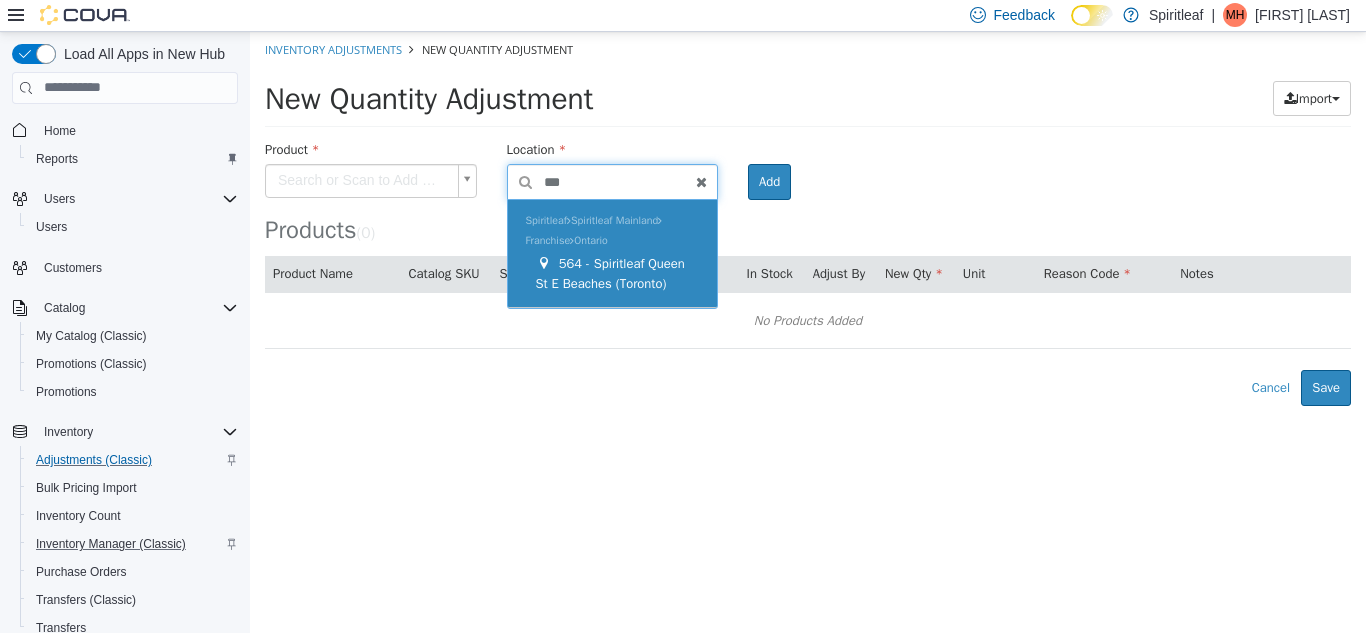 type on "***" 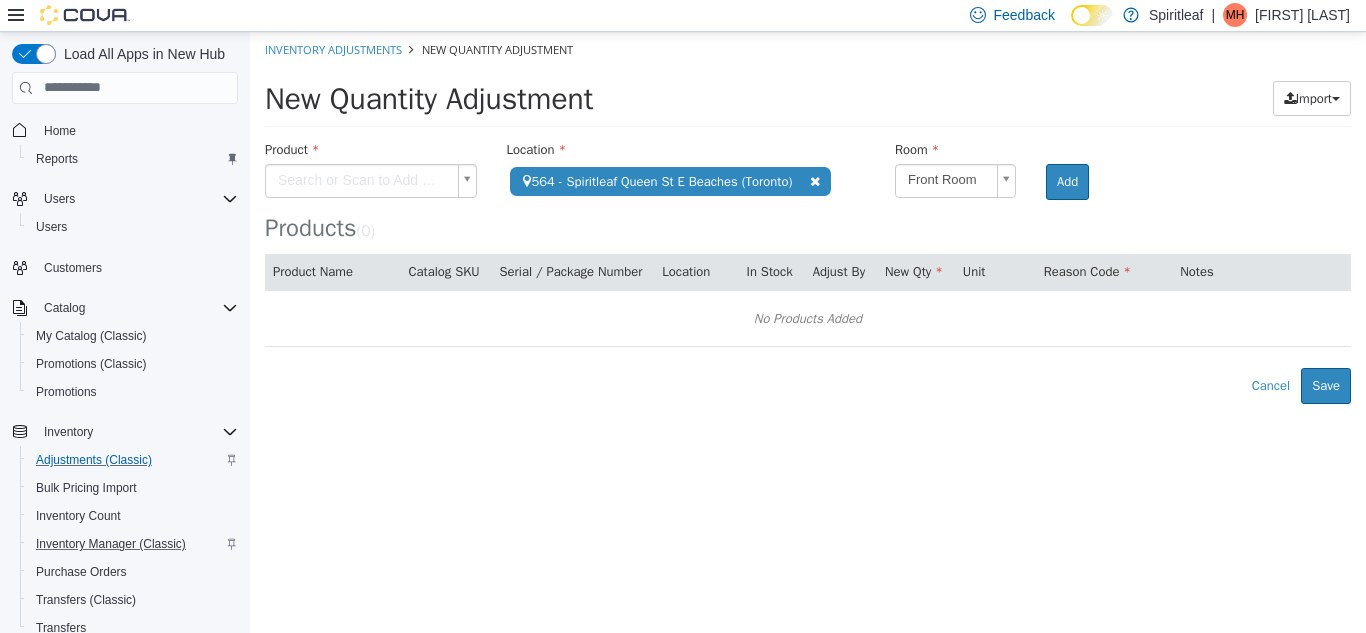 click on "[NUMBER] - [COMPANY] ([CITY])" at bounding box center [808, 217] 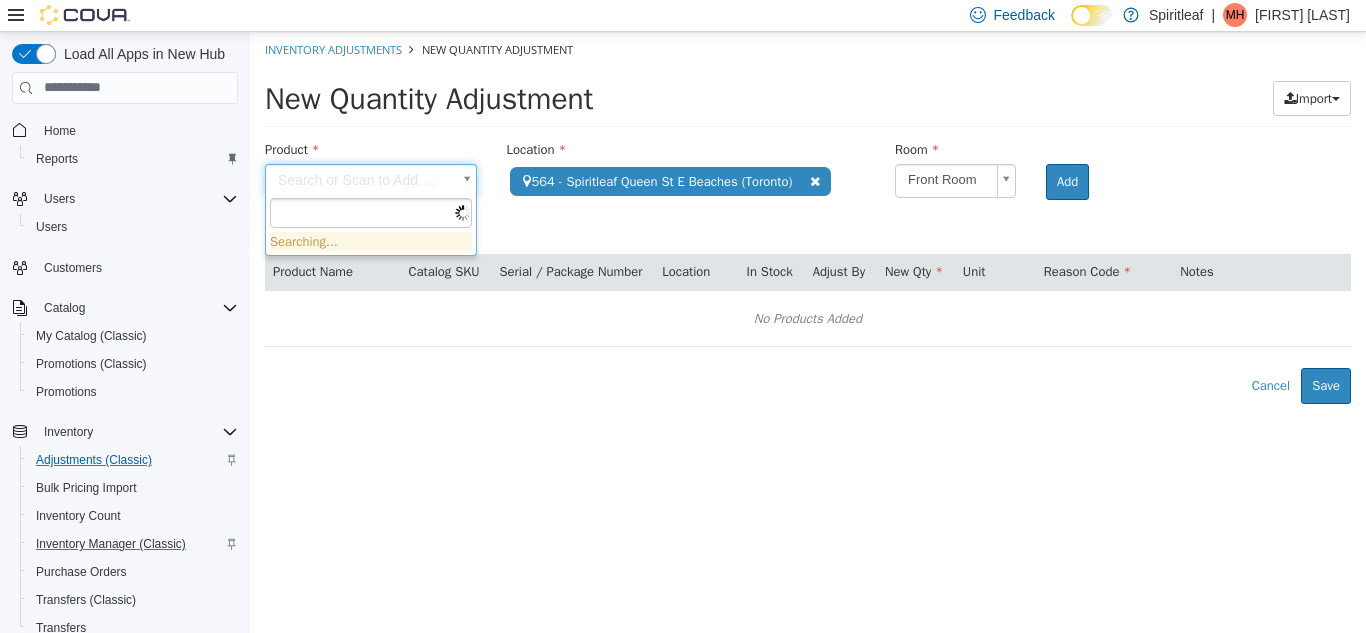 type on "*" 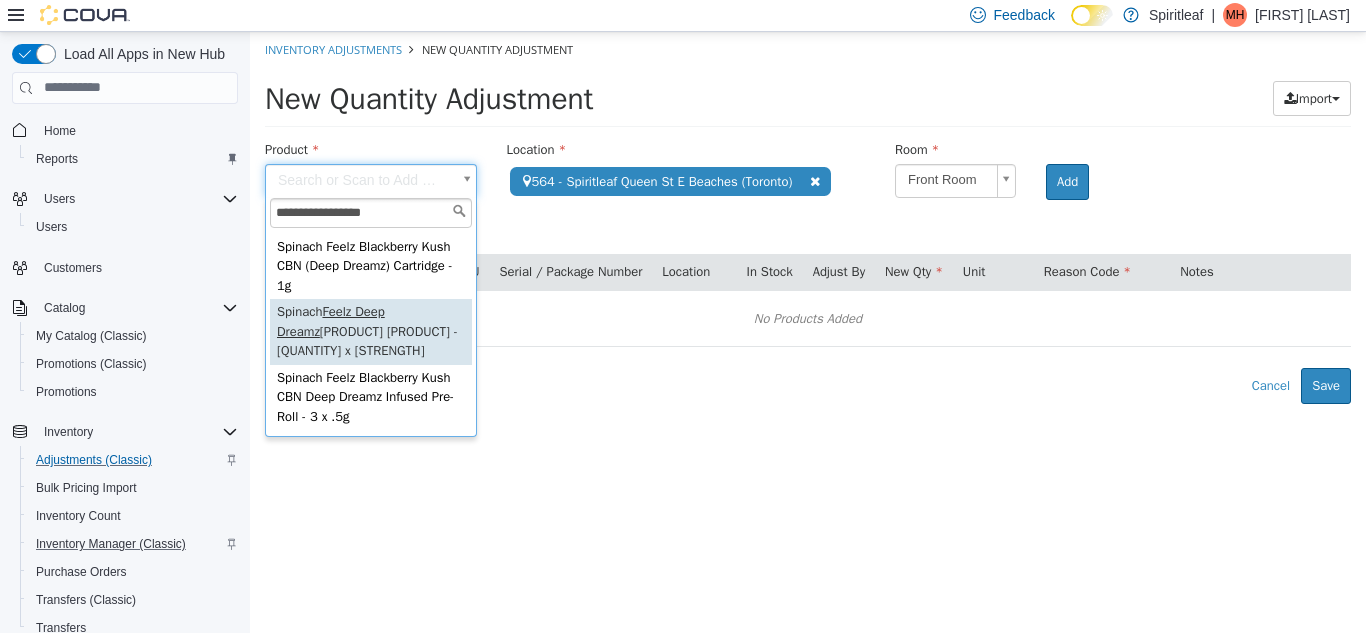 scroll, scrollTop: 45, scrollLeft: 0, axis: vertical 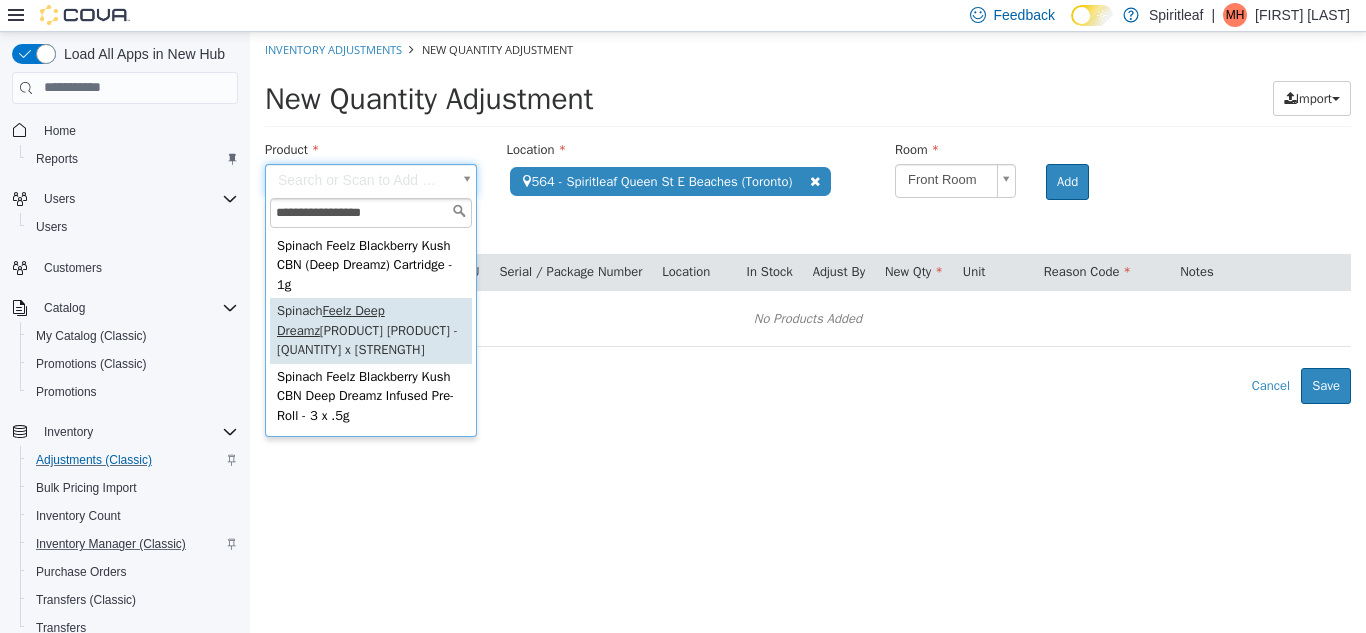 type on "**********" 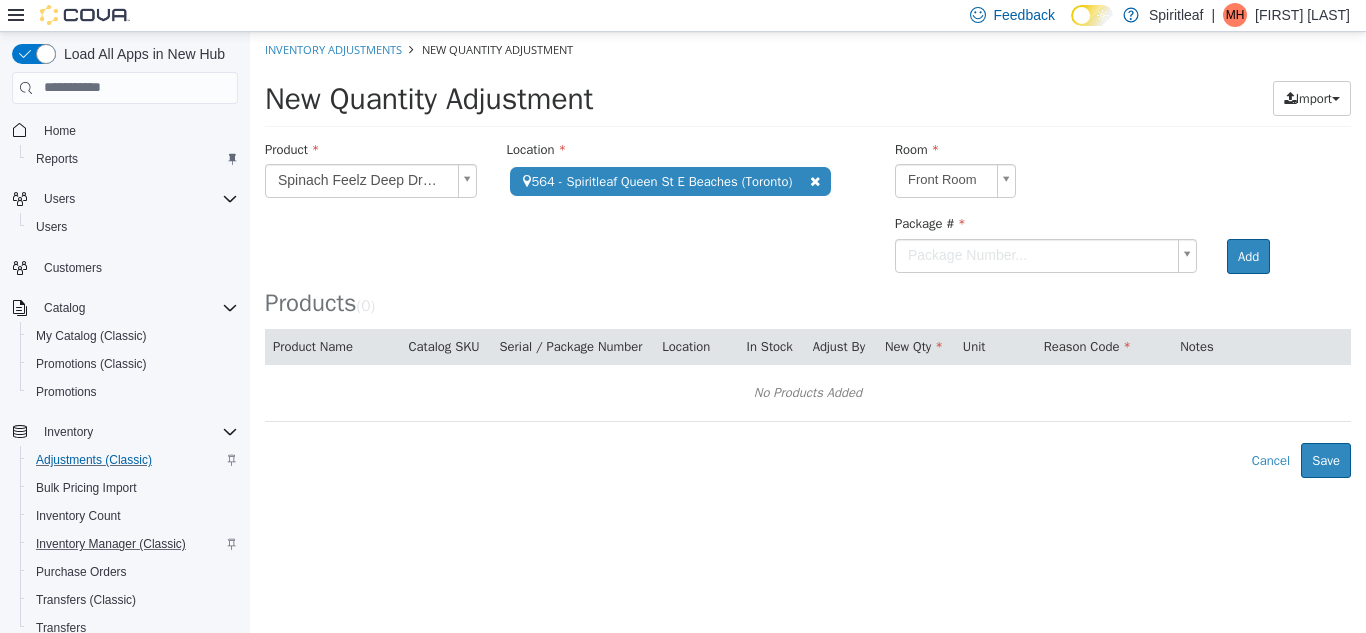 click on "[PRODUCT] [FIRST] [LAST] [PRODUCT] - [QUANTITY] x [STRENGTH]" at bounding box center [808, 254] 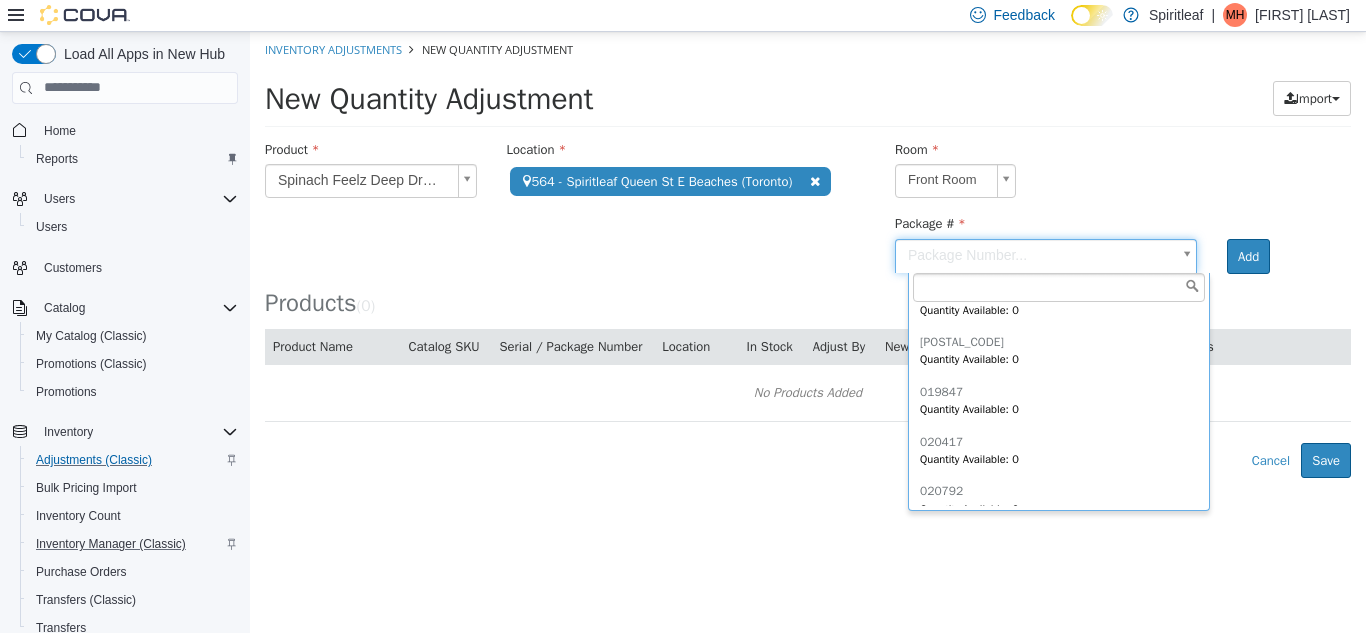 scroll, scrollTop: 1541, scrollLeft: 0, axis: vertical 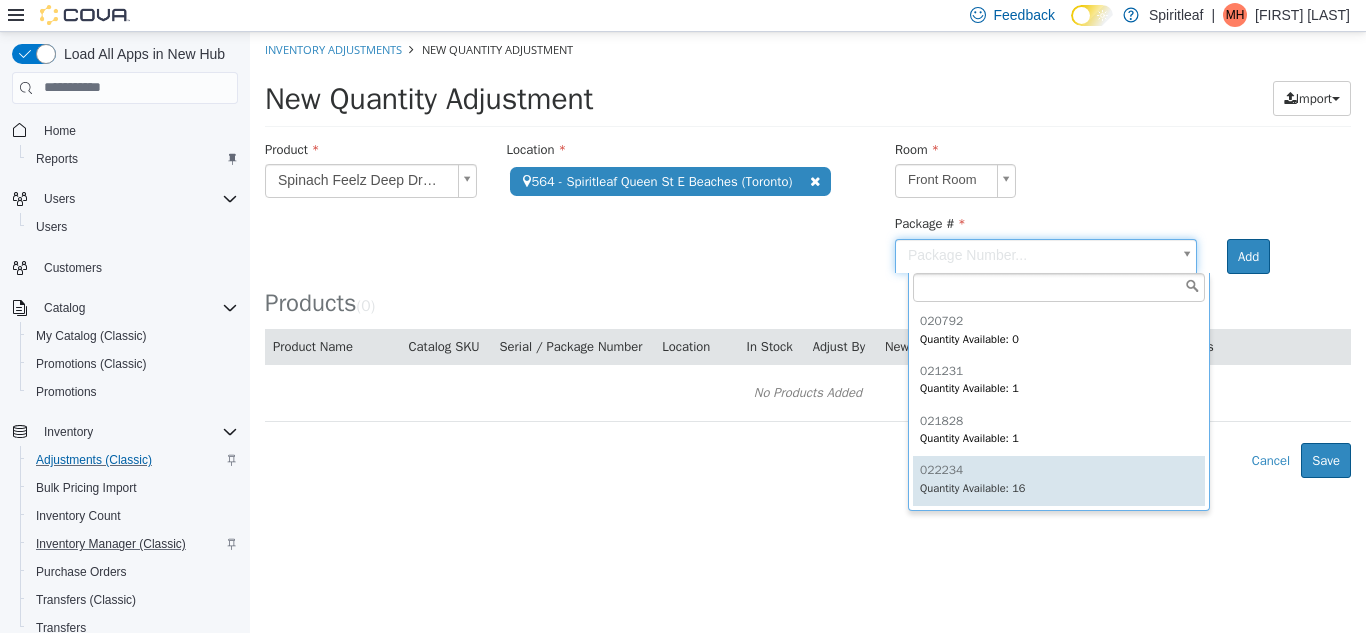 type on "******" 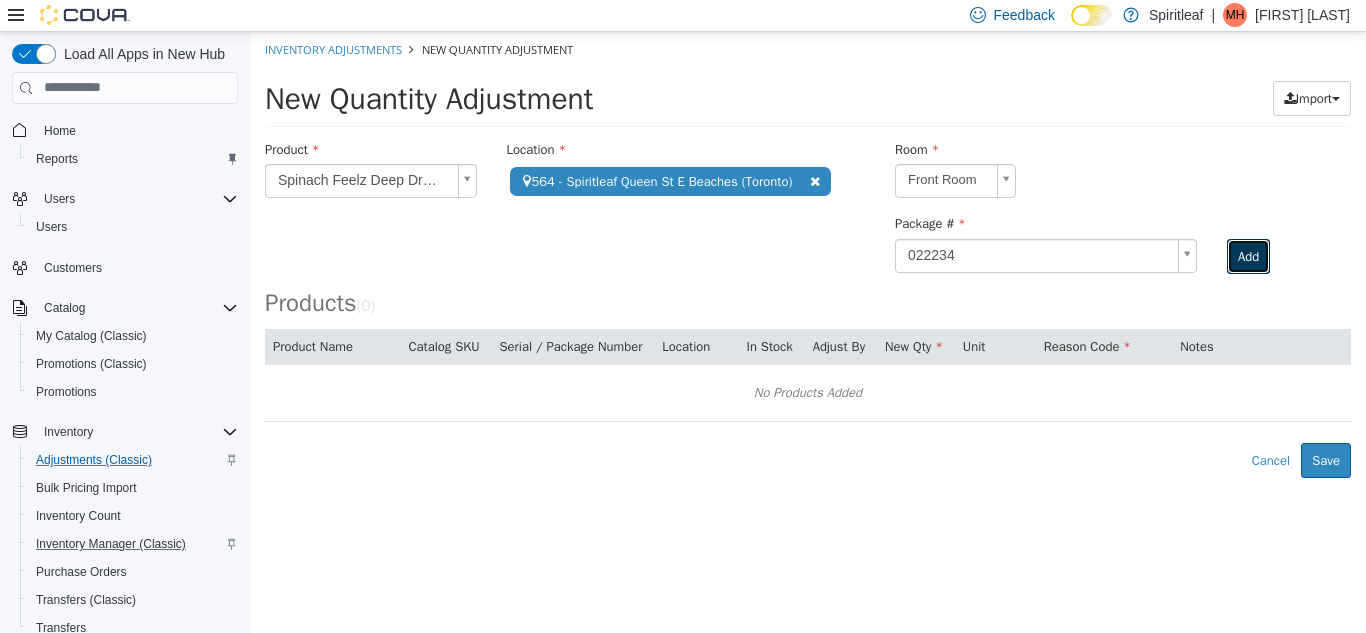 click on "Add" at bounding box center [1248, 256] 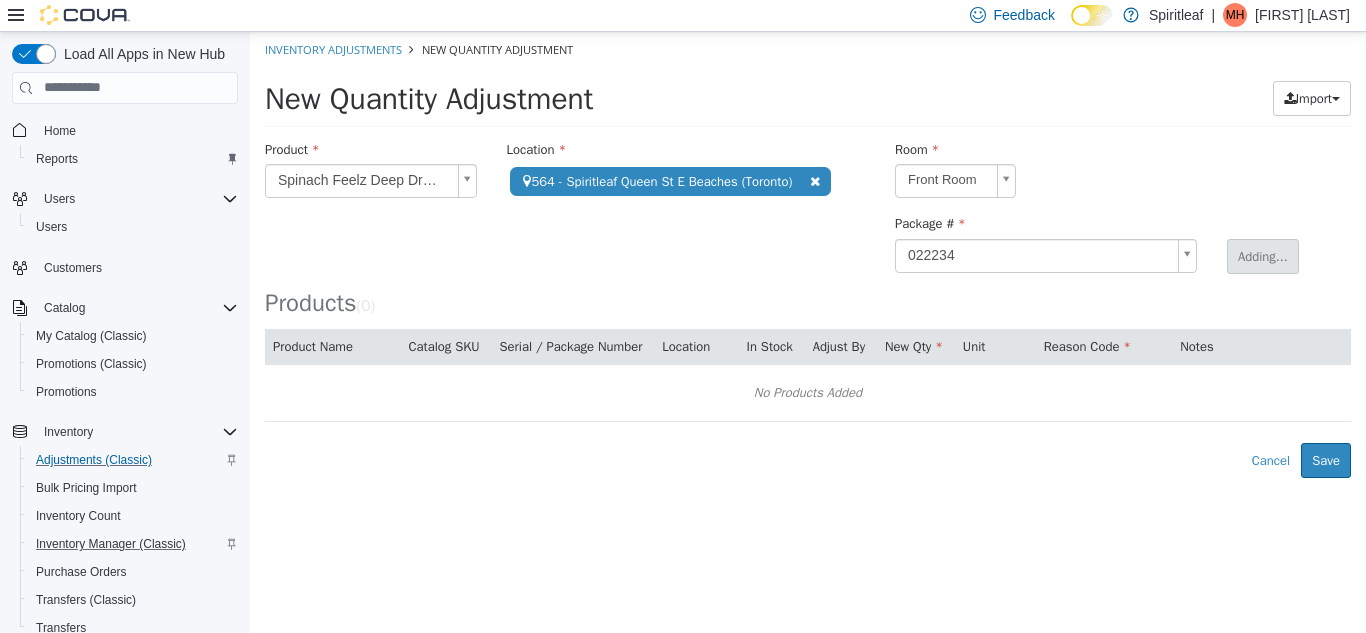 type 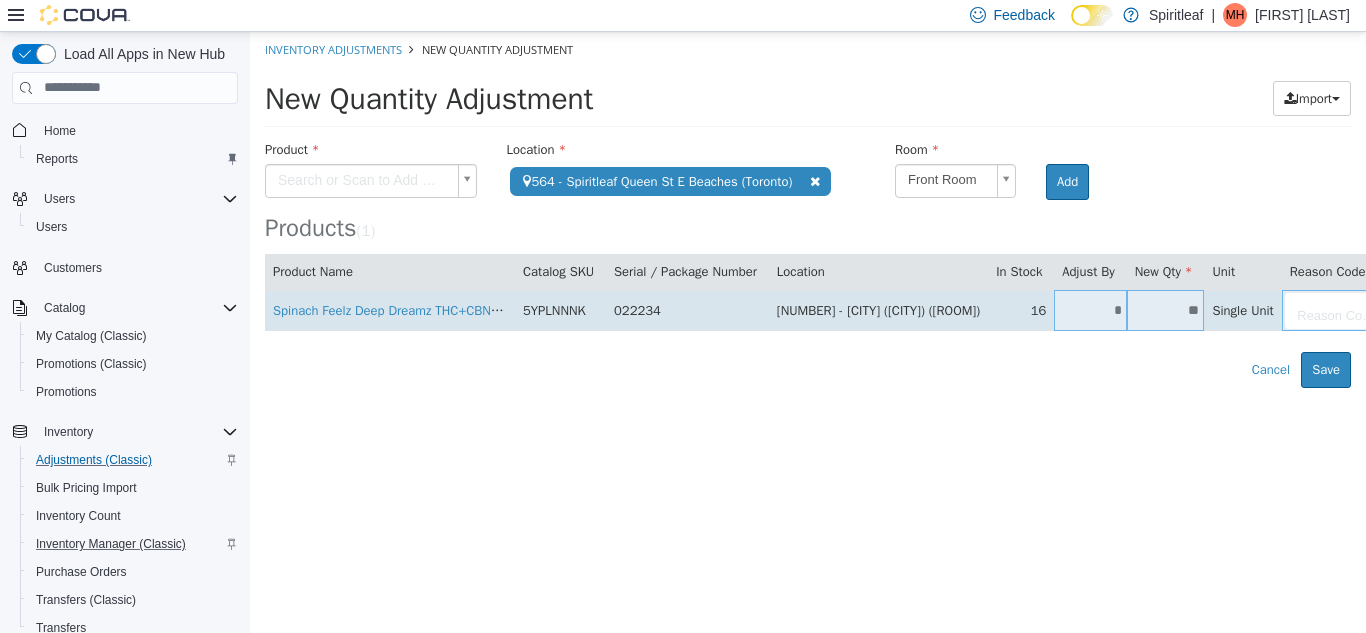 click on "*" at bounding box center [1090, 309] 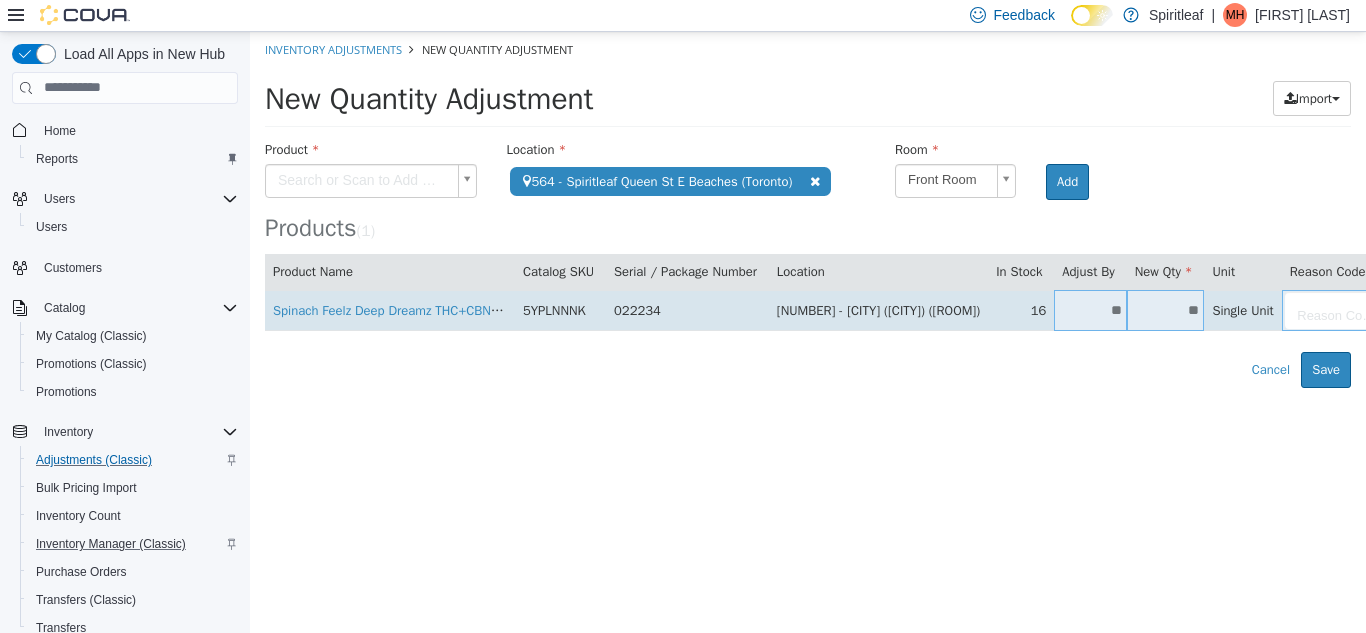 click on "[NUMBER] - [CITY] ([CITY])" at bounding box center [808, 209] 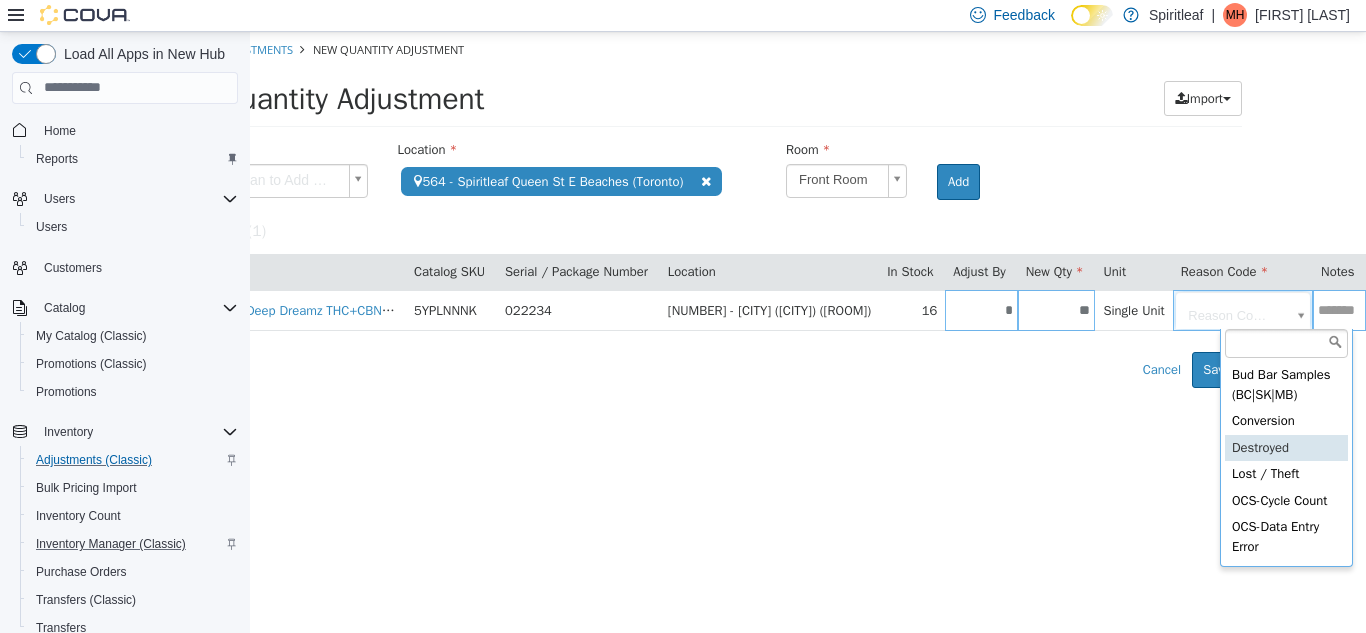 scroll, scrollTop: 0, scrollLeft: 189, axis: horizontal 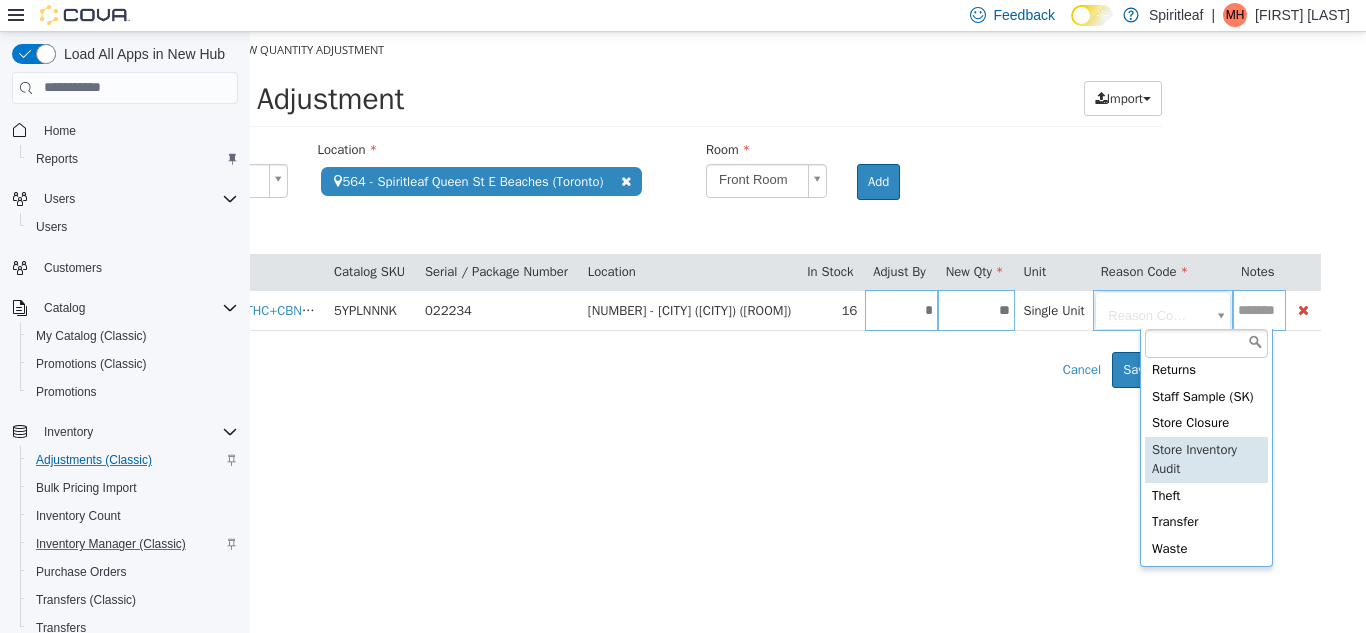 type on "**********" 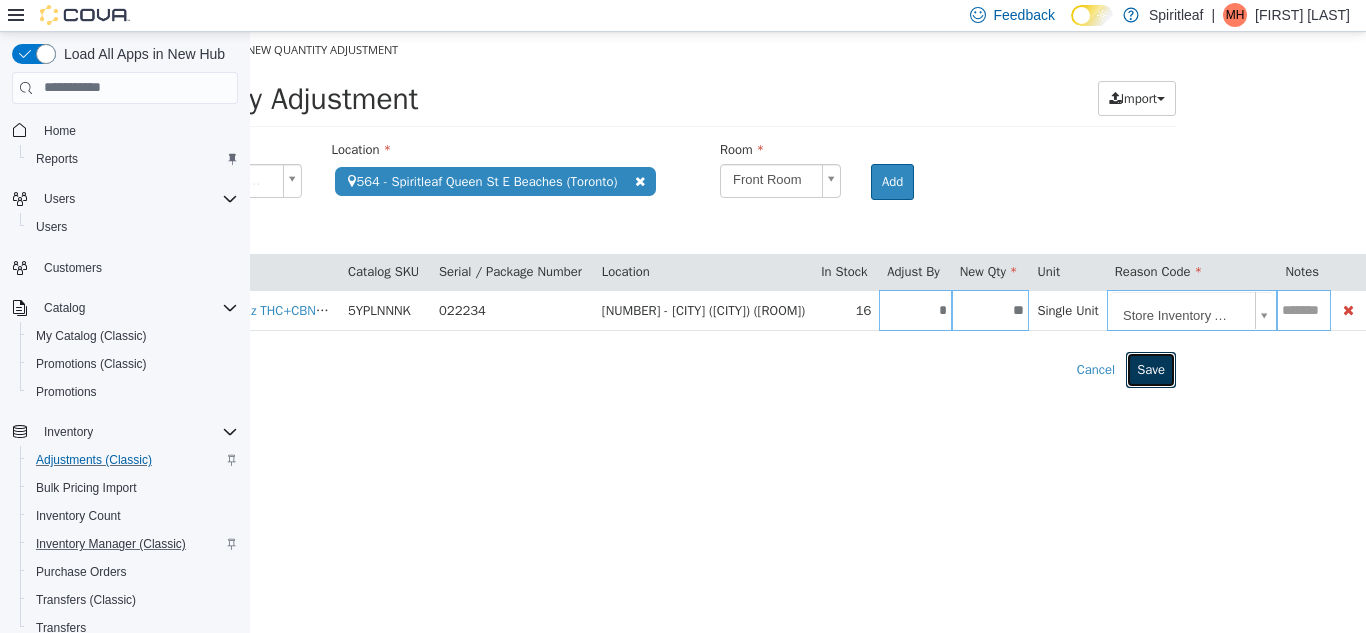 click on "Save" at bounding box center [1151, 369] 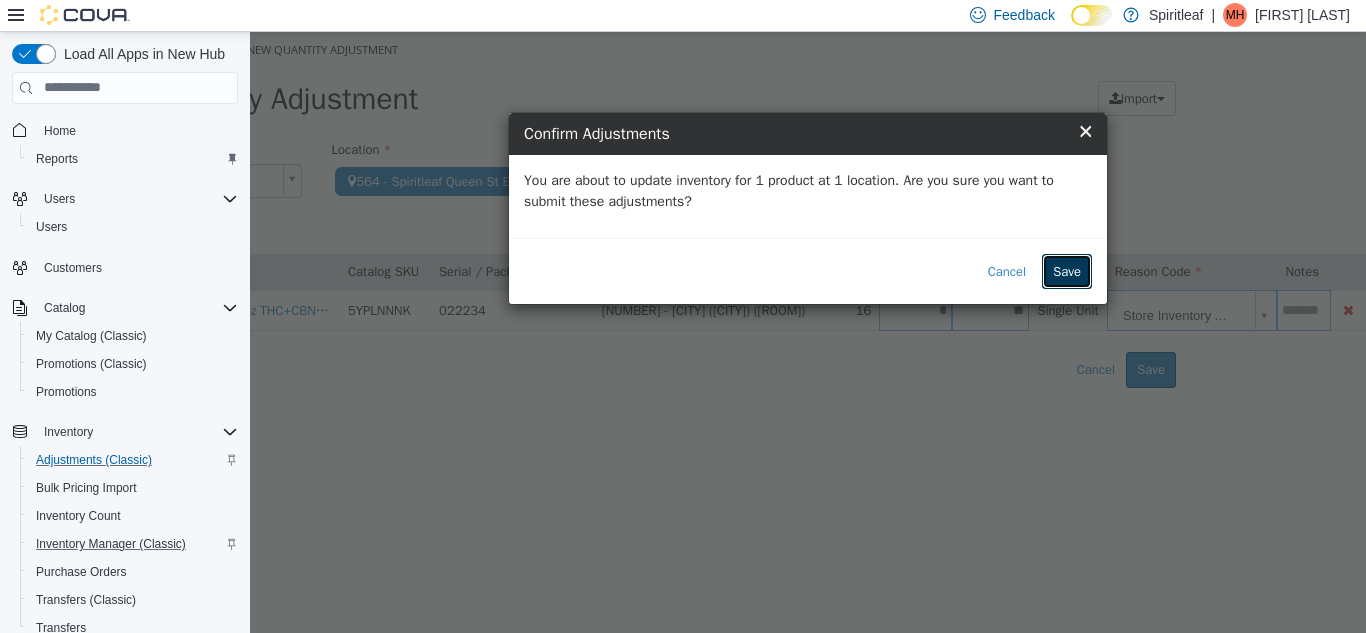 click on "Save" at bounding box center [1067, 271] 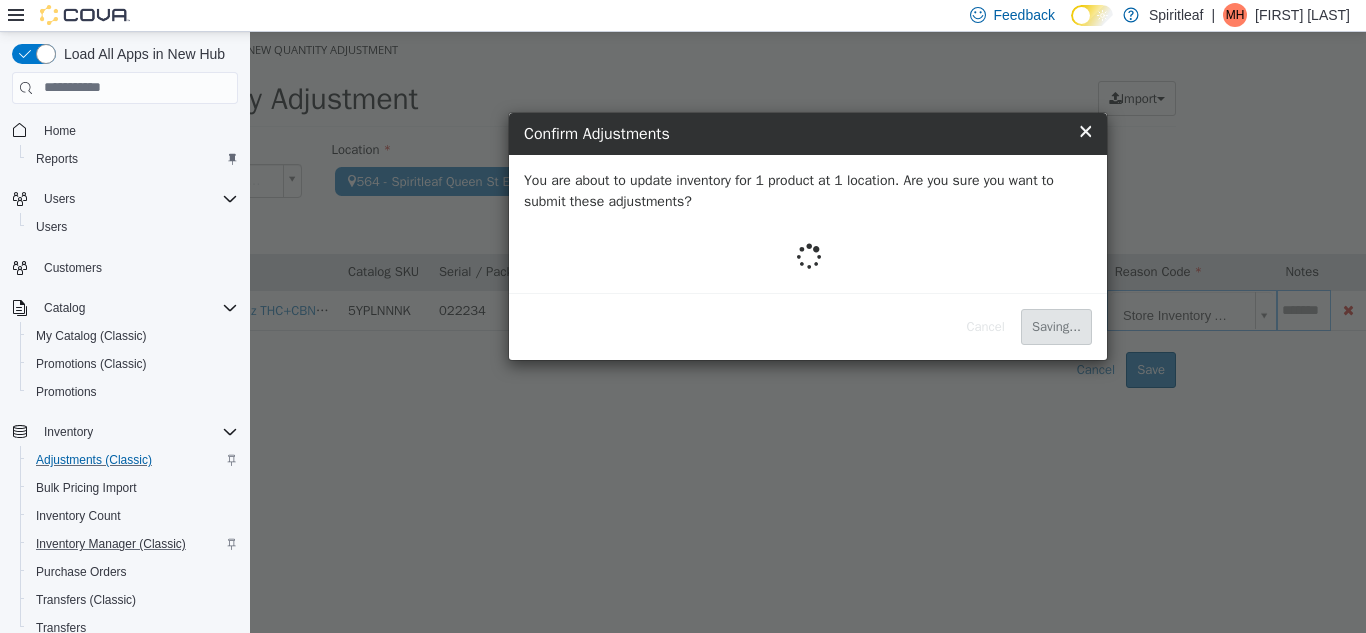 scroll, scrollTop: 0, scrollLeft: 0, axis: both 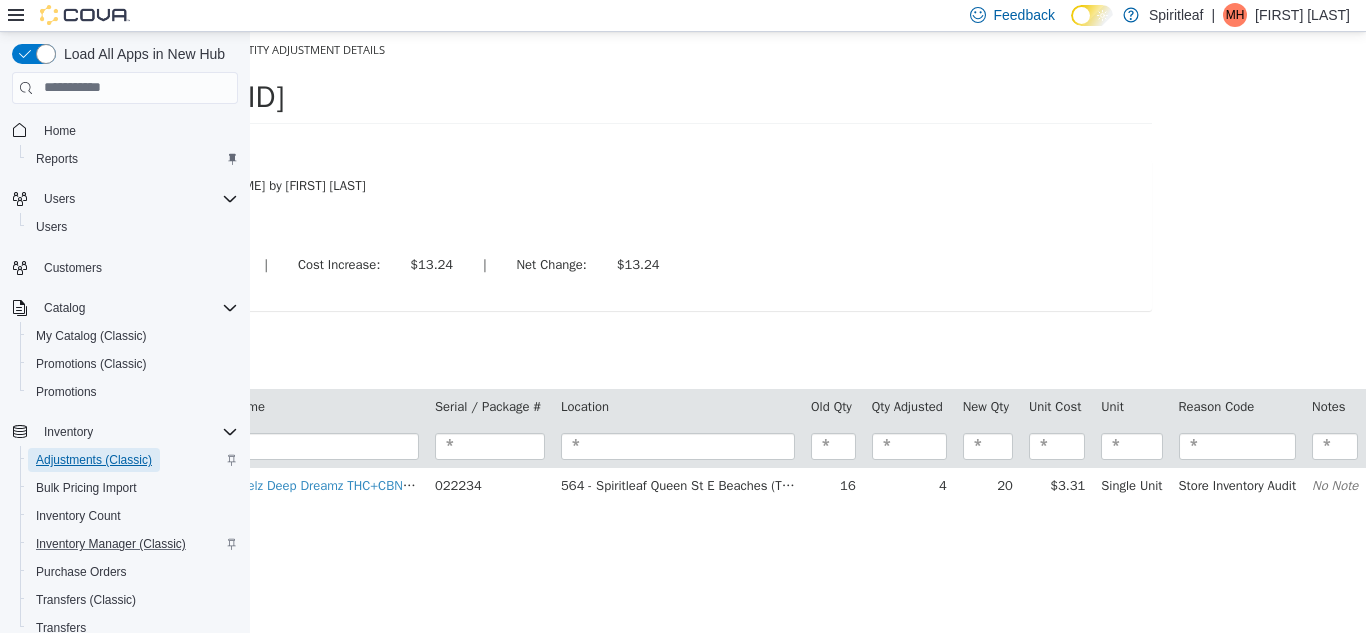 click on "Adjustments (Classic)" at bounding box center [94, 460] 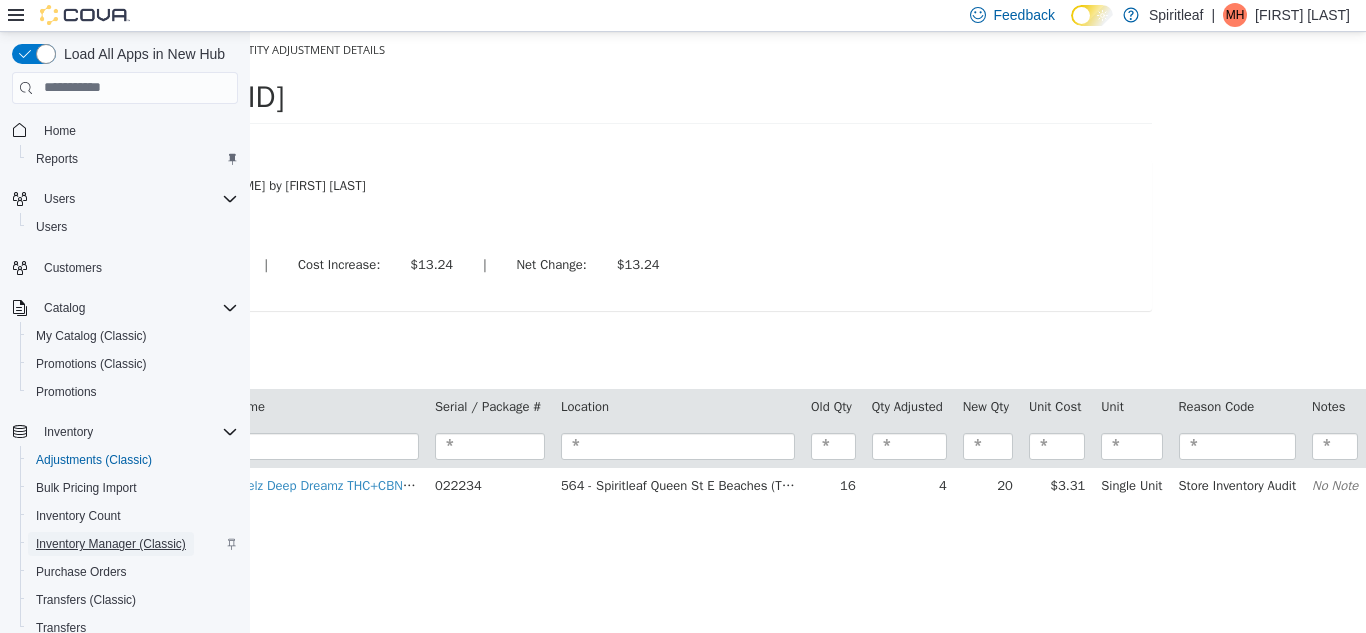 click on "Inventory Manager (Classic)" at bounding box center (111, 544) 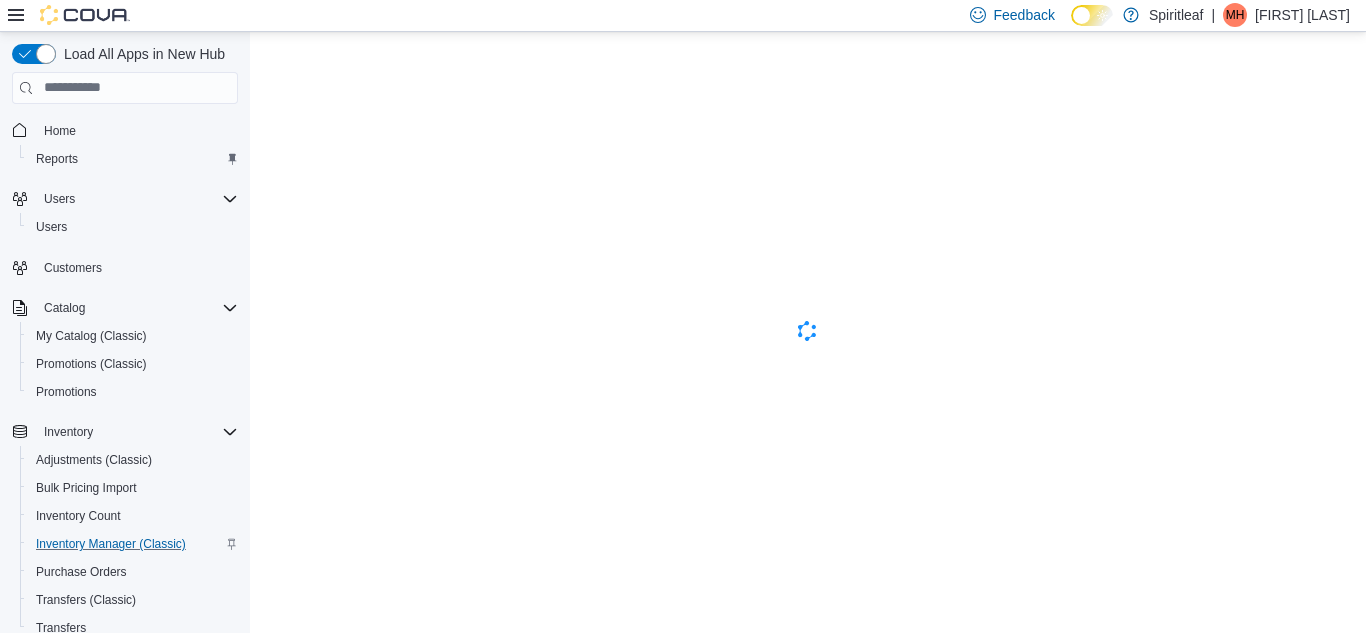 scroll, scrollTop: 0, scrollLeft: 0, axis: both 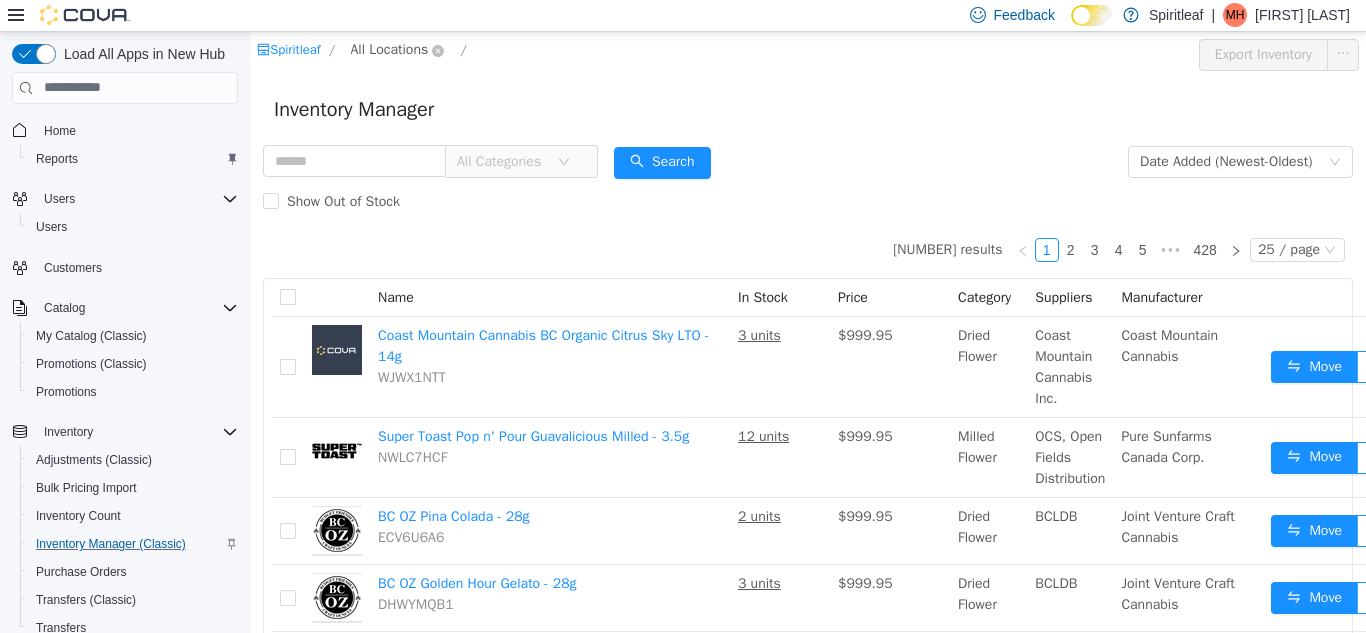 click on "All Locations" at bounding box center [390, 49] 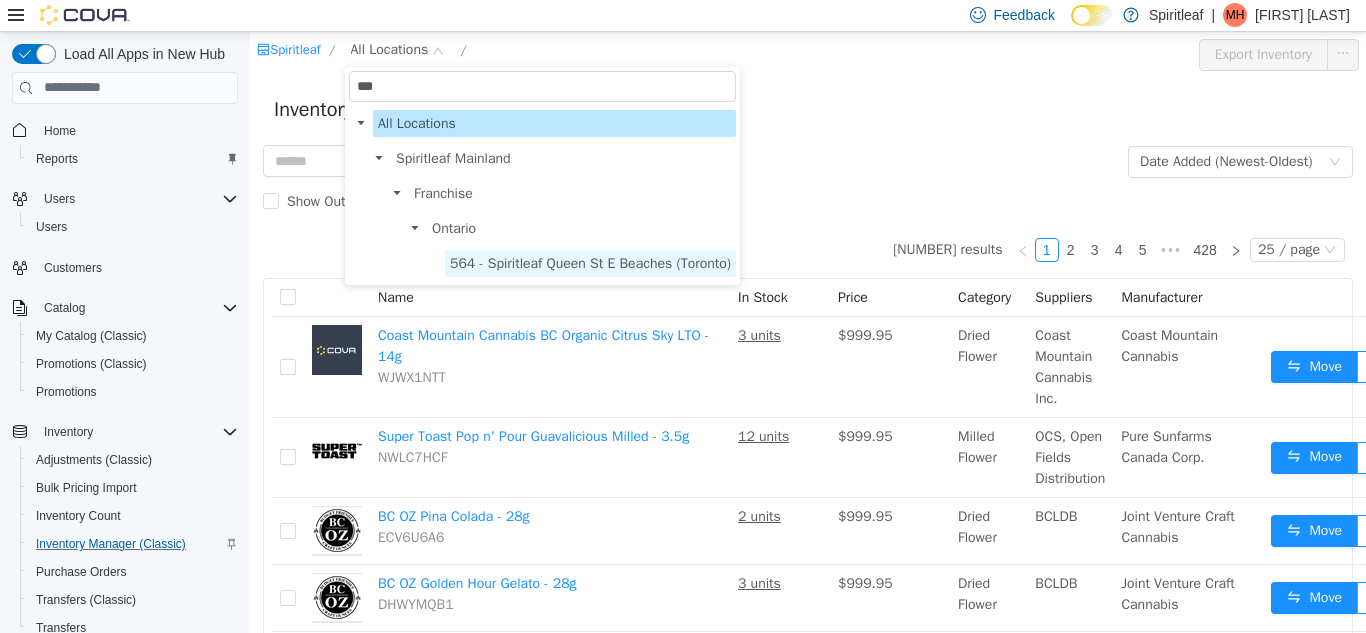 type on "***" 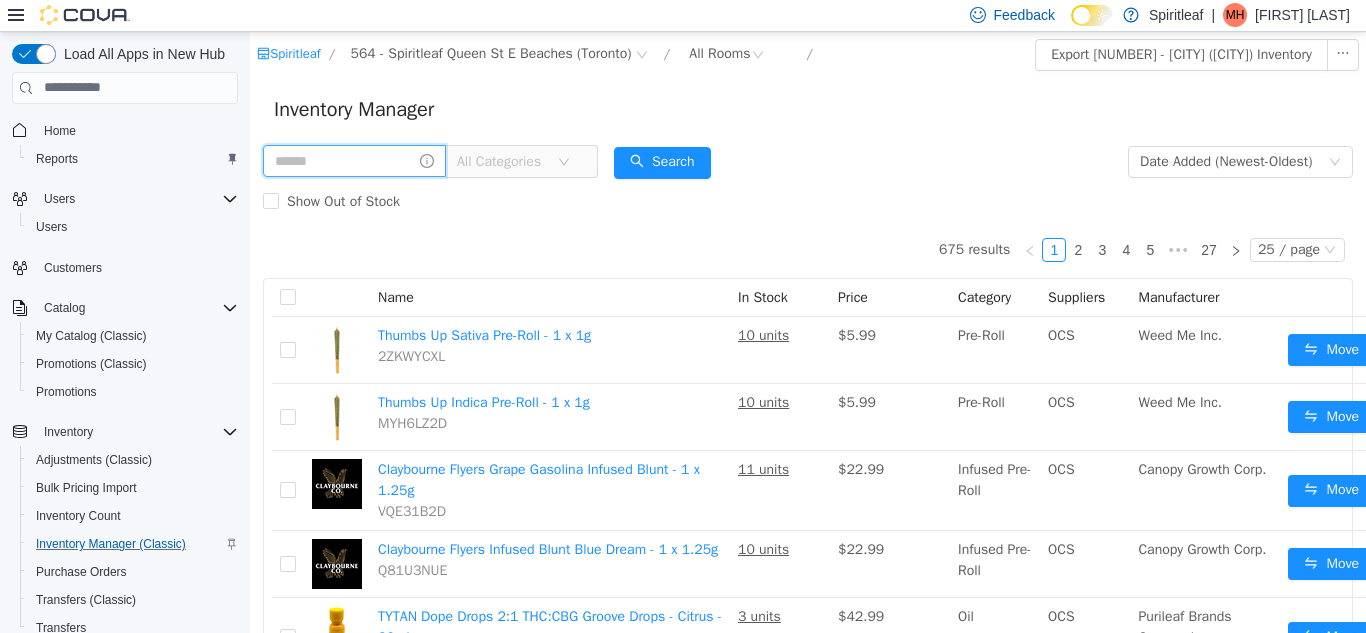 click at bounding box center [354, 160] 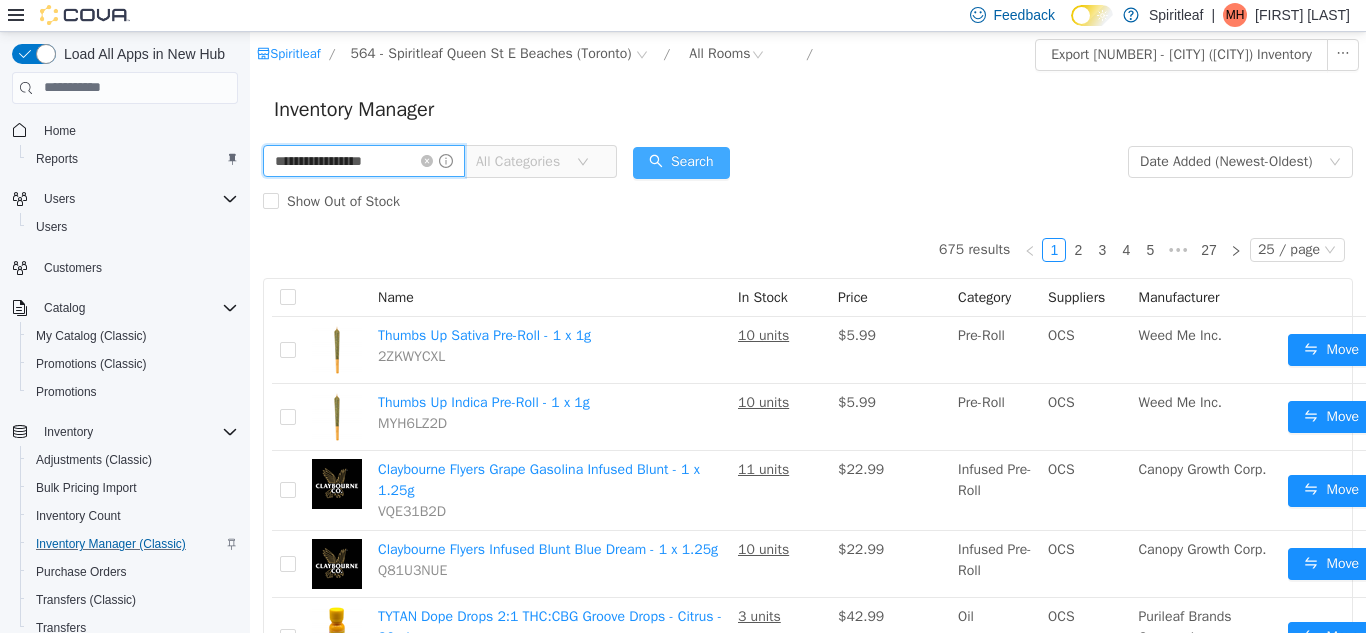 type on "**********" 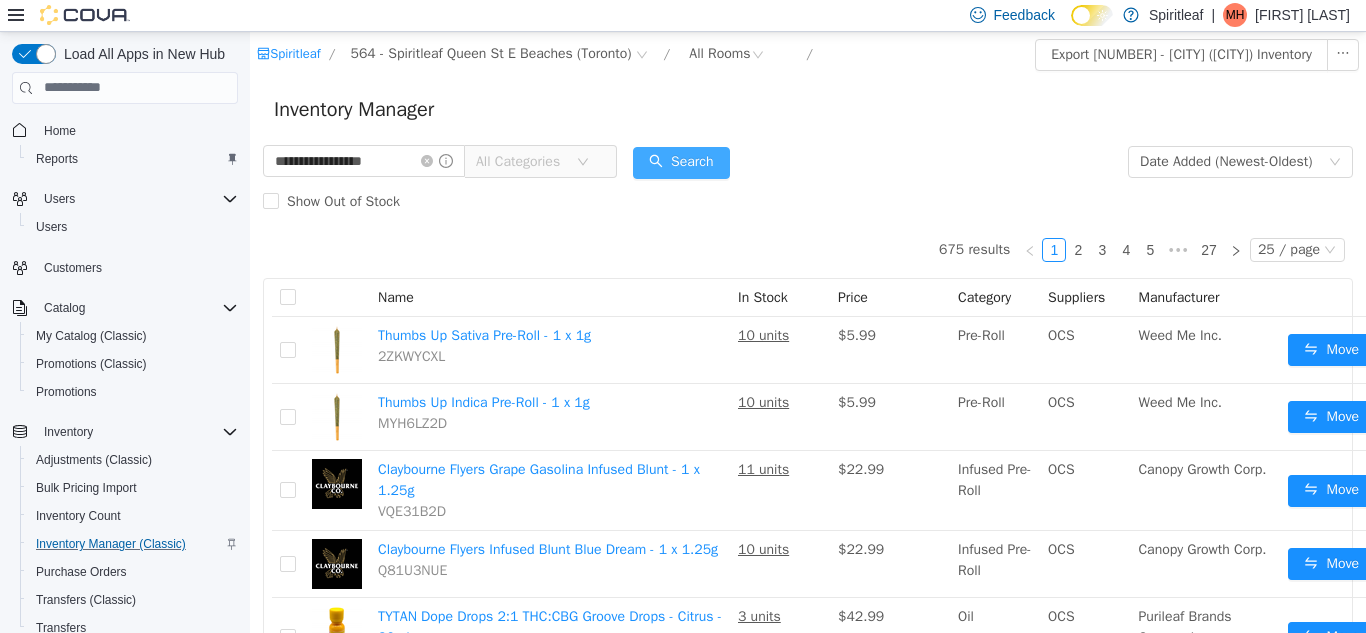 click on "Search" at bounding box center [681, 162] 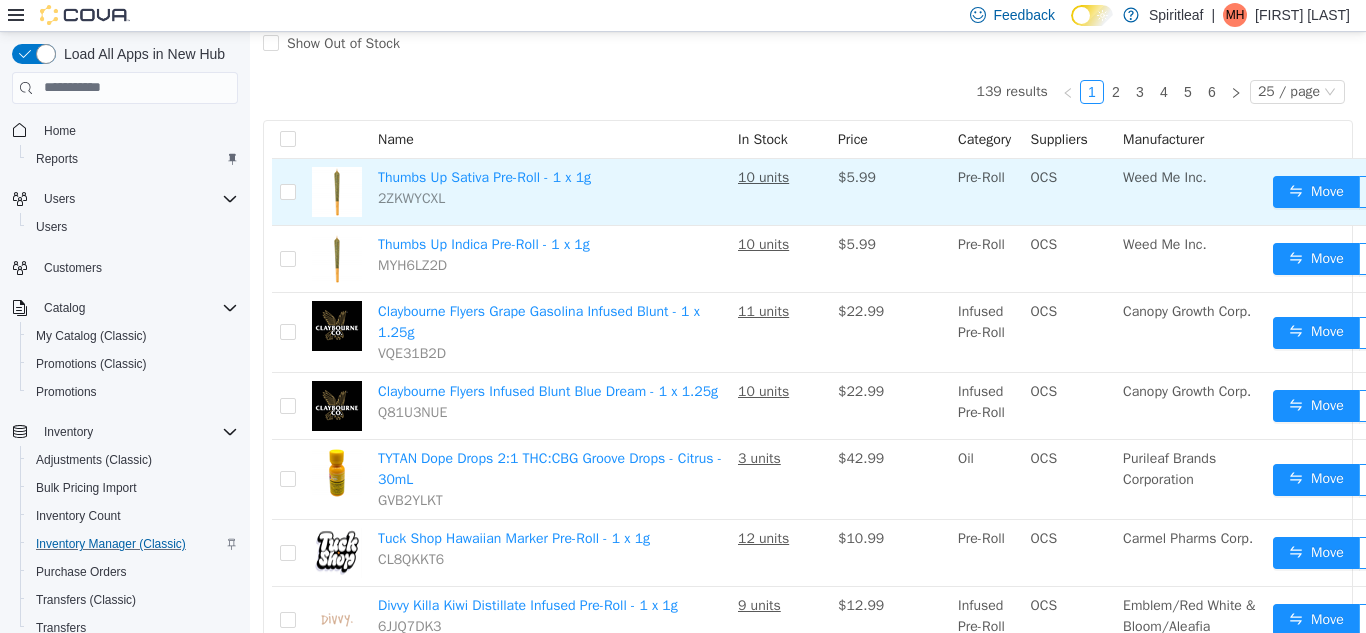 scroll, scrollTop: 0, scrollLeft: 0, axis: both 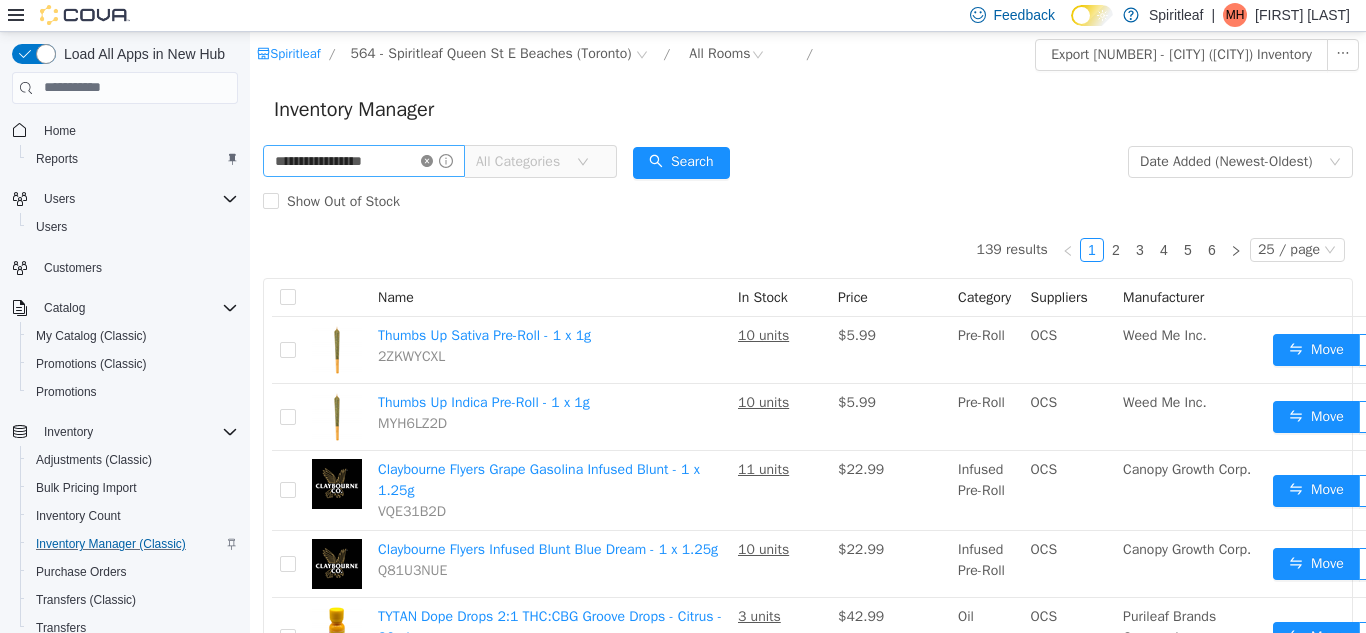 click 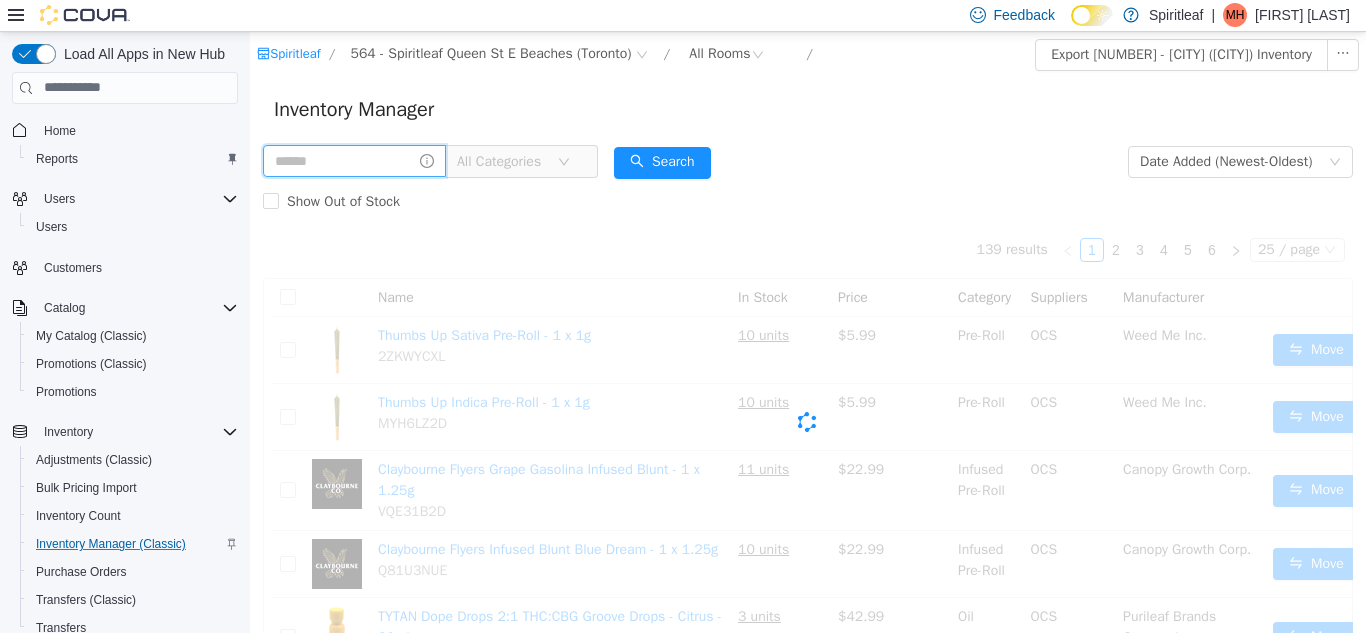 click at bounding box center [354, 160] 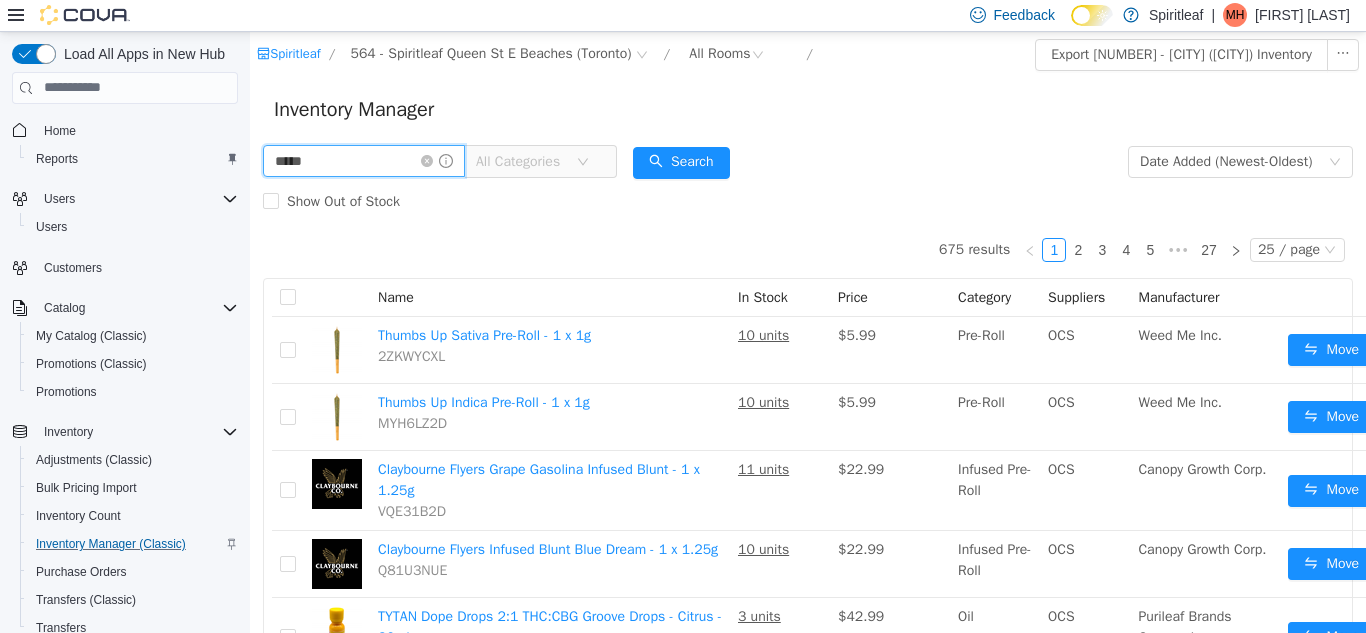 type on "*****" 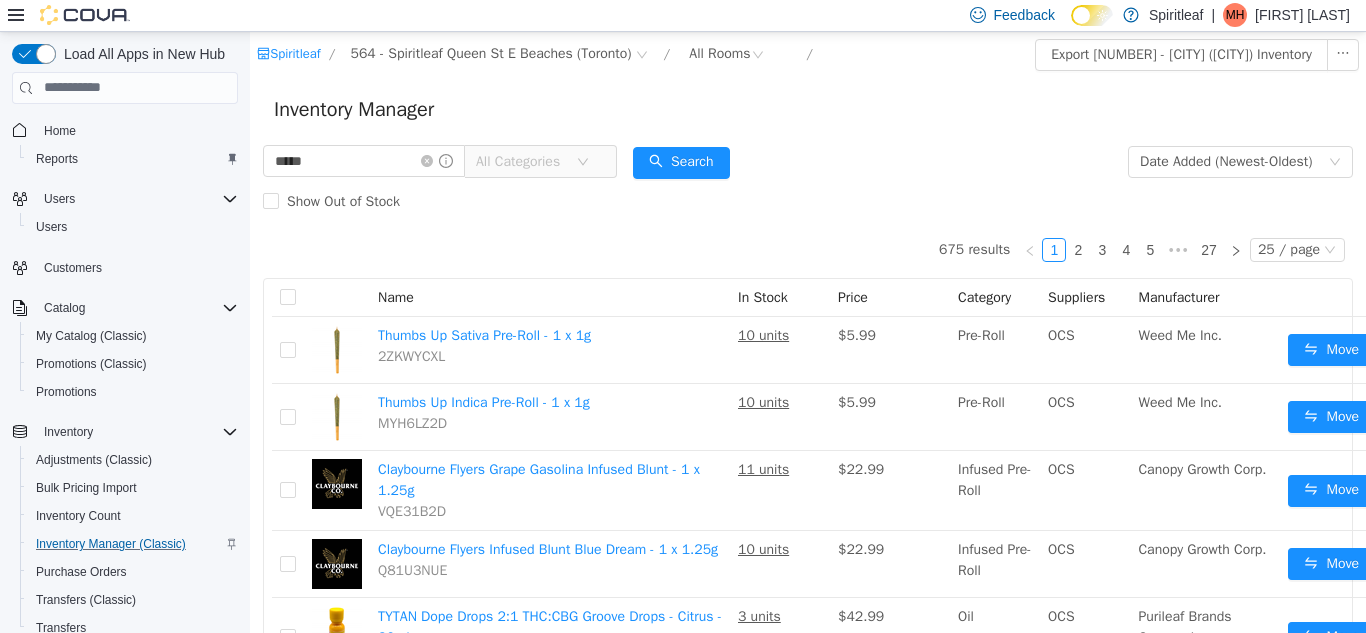 click on "All Categories" at bounding box center (521, 161) 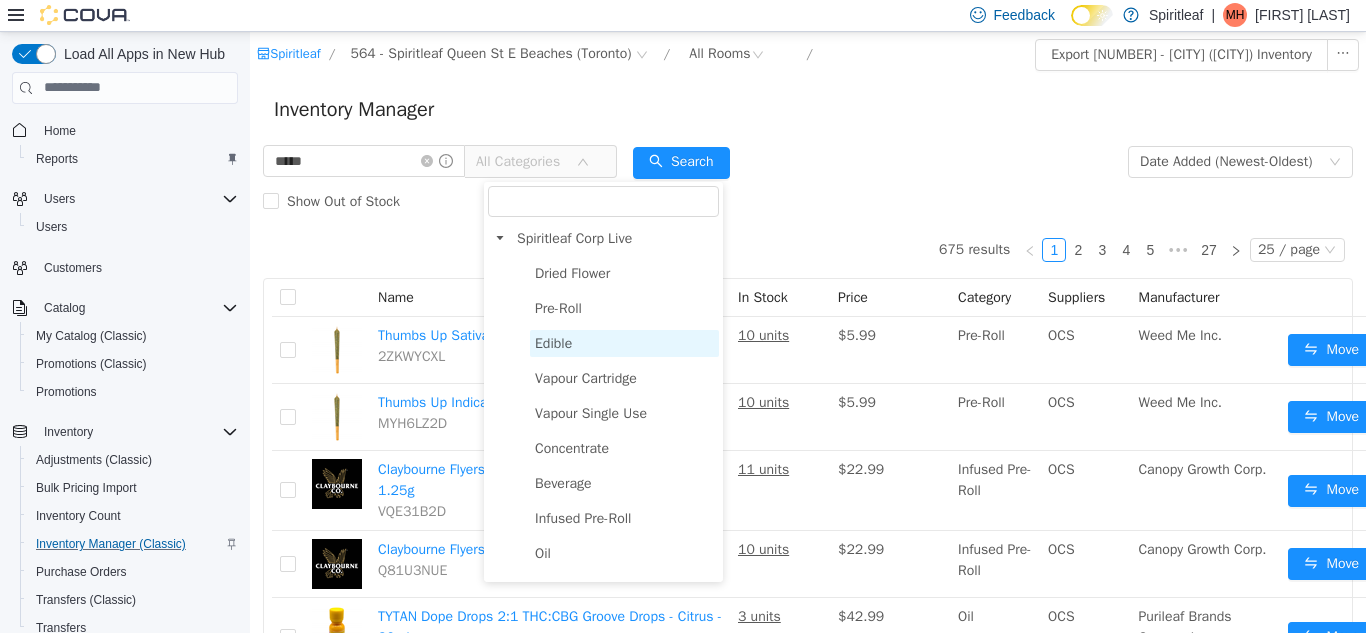 click on "Edible" at bounding box center (553, 342) 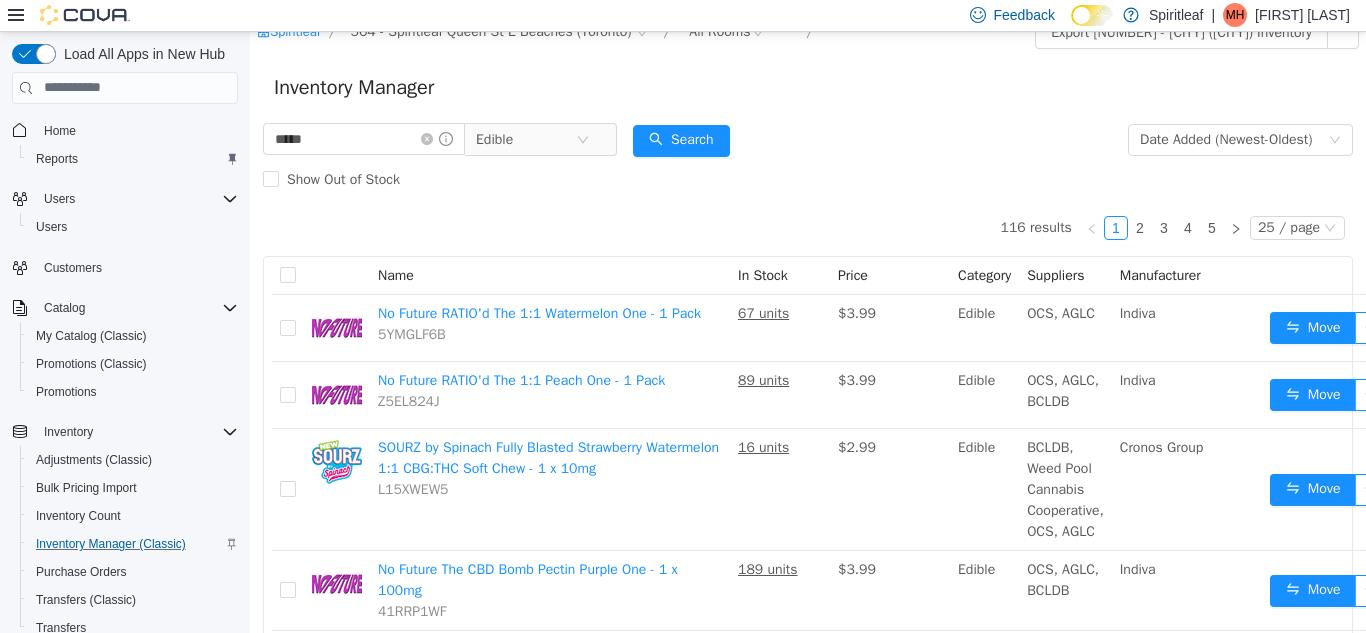 scroll, scrollTop: 0, scrollLeft: 0, axis: both 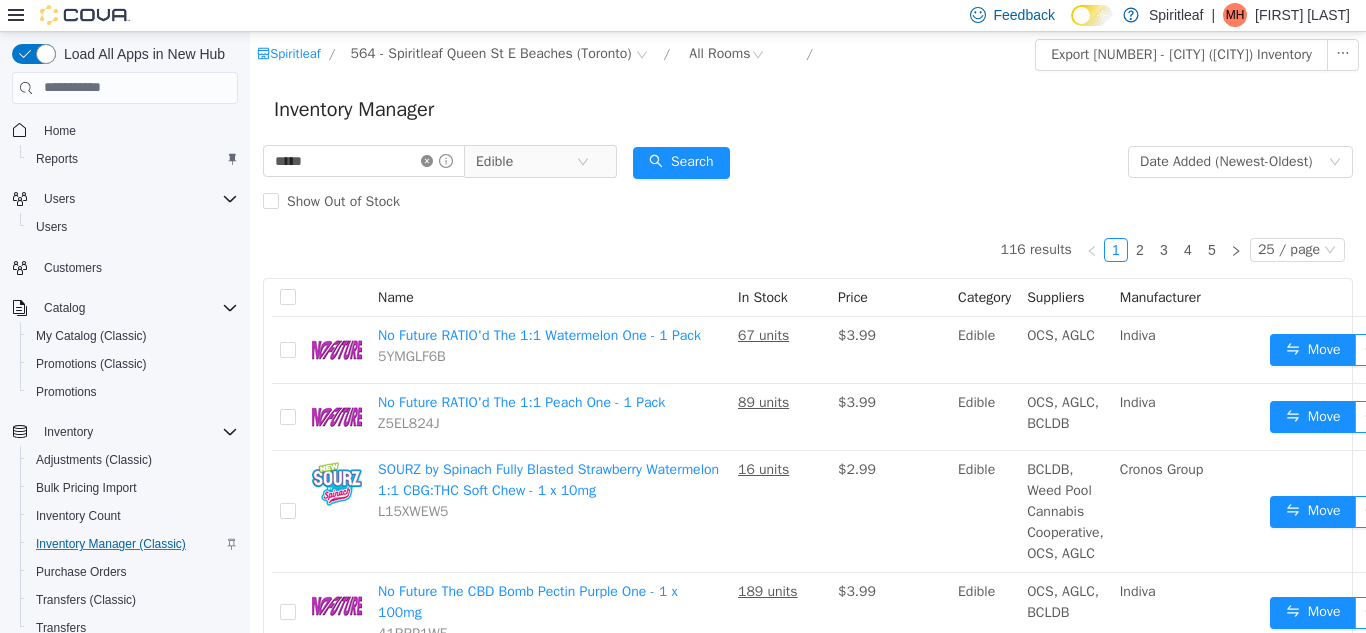 click 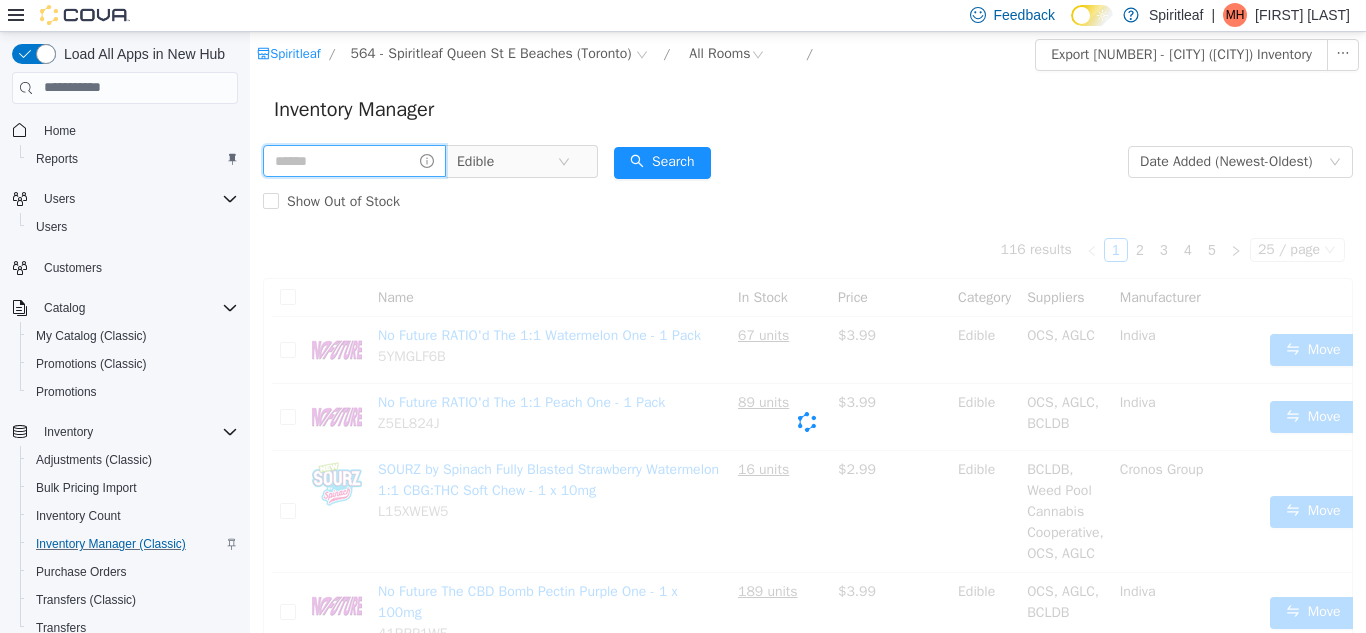 click at bounding box center [354, 160] 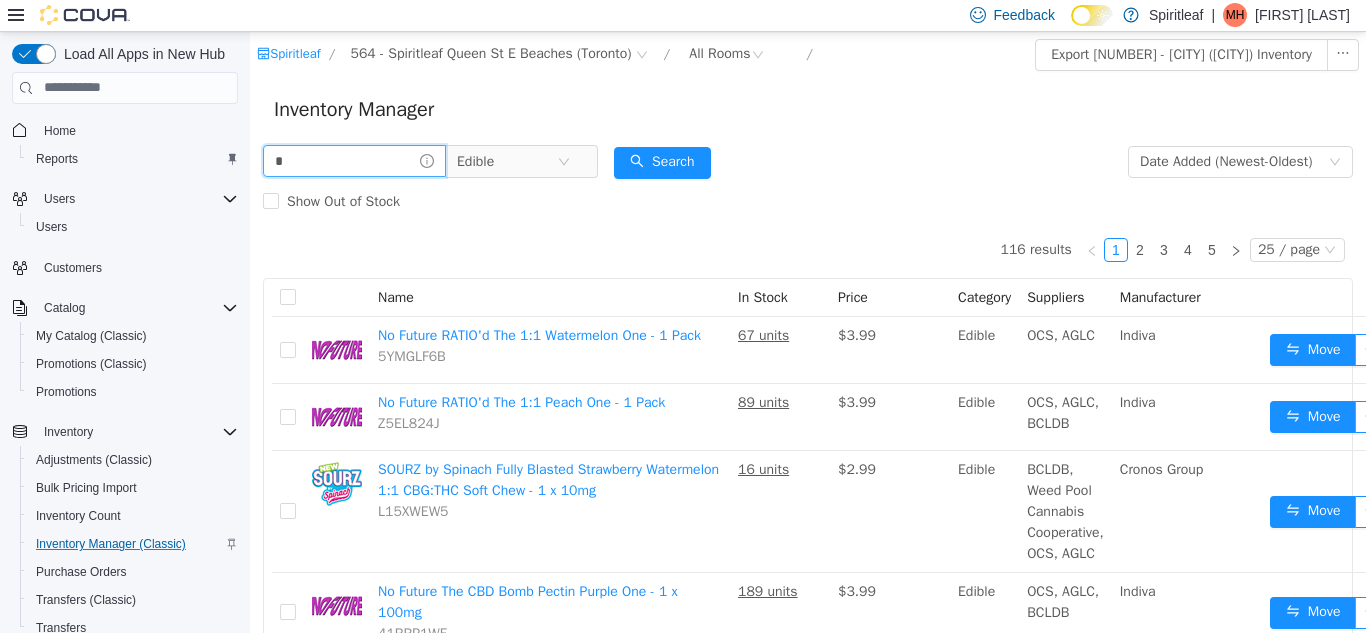 click on "*" at bounding box center (354, 160) 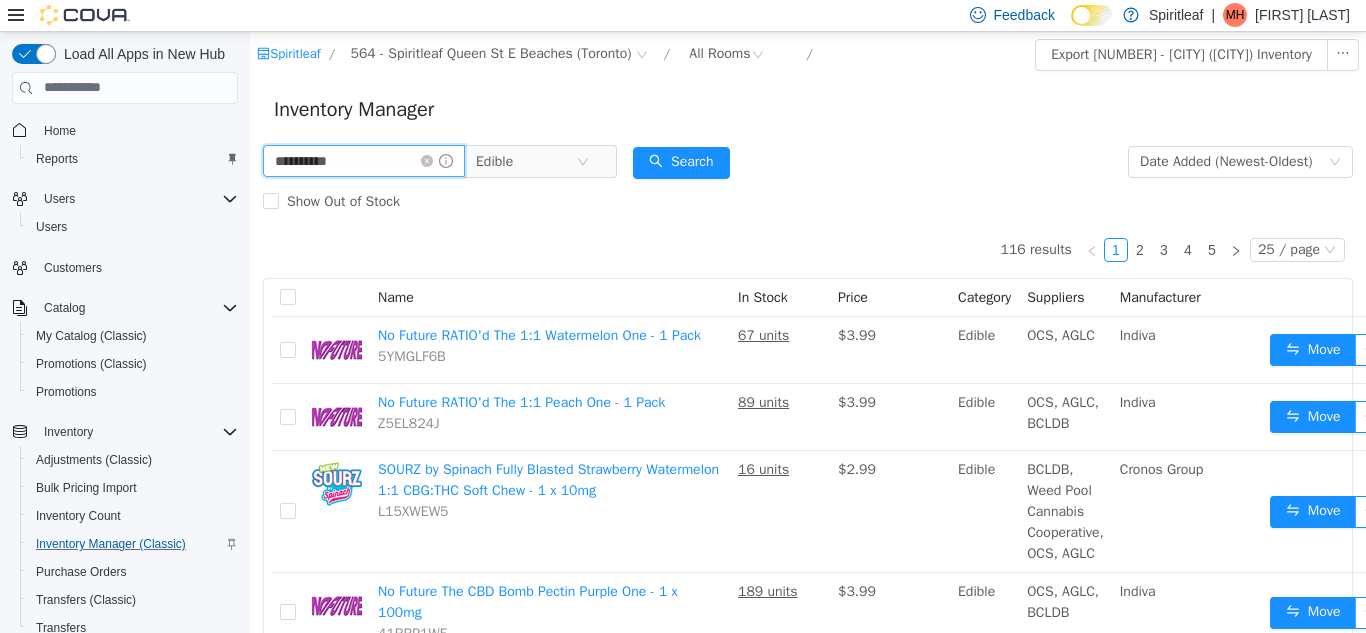 type on "**********" 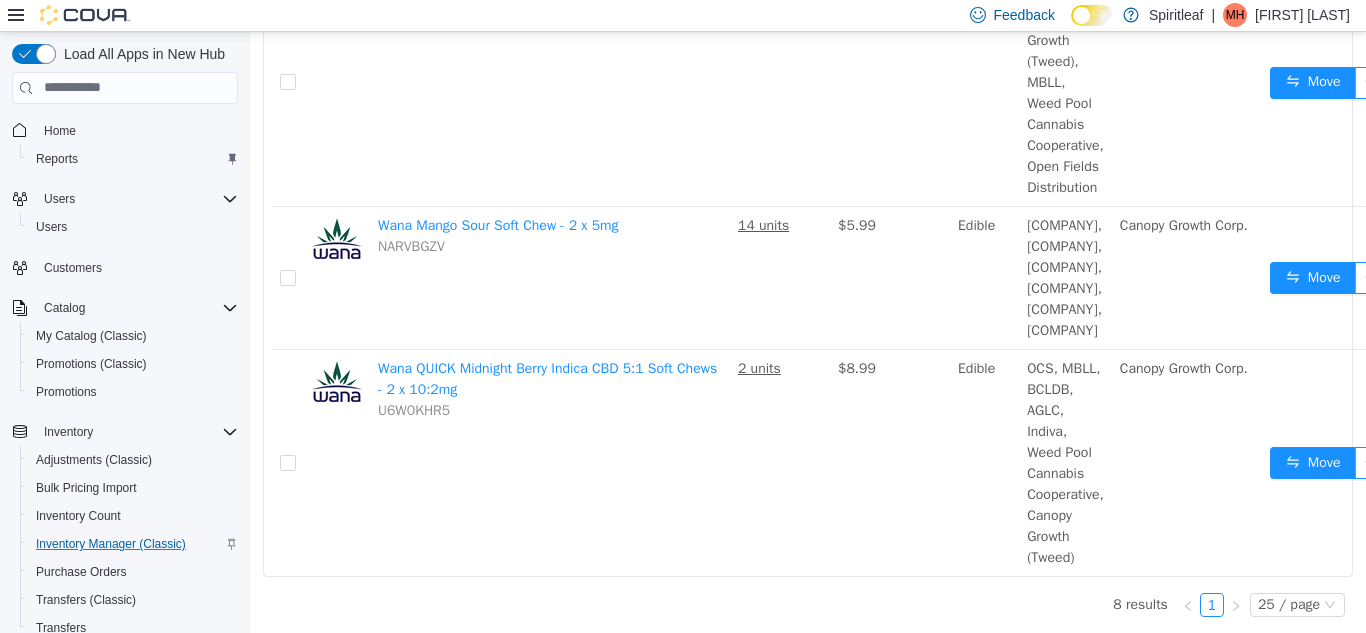 scroll, scrollTop: 1530, scrollLeft: 0, axis: vertical 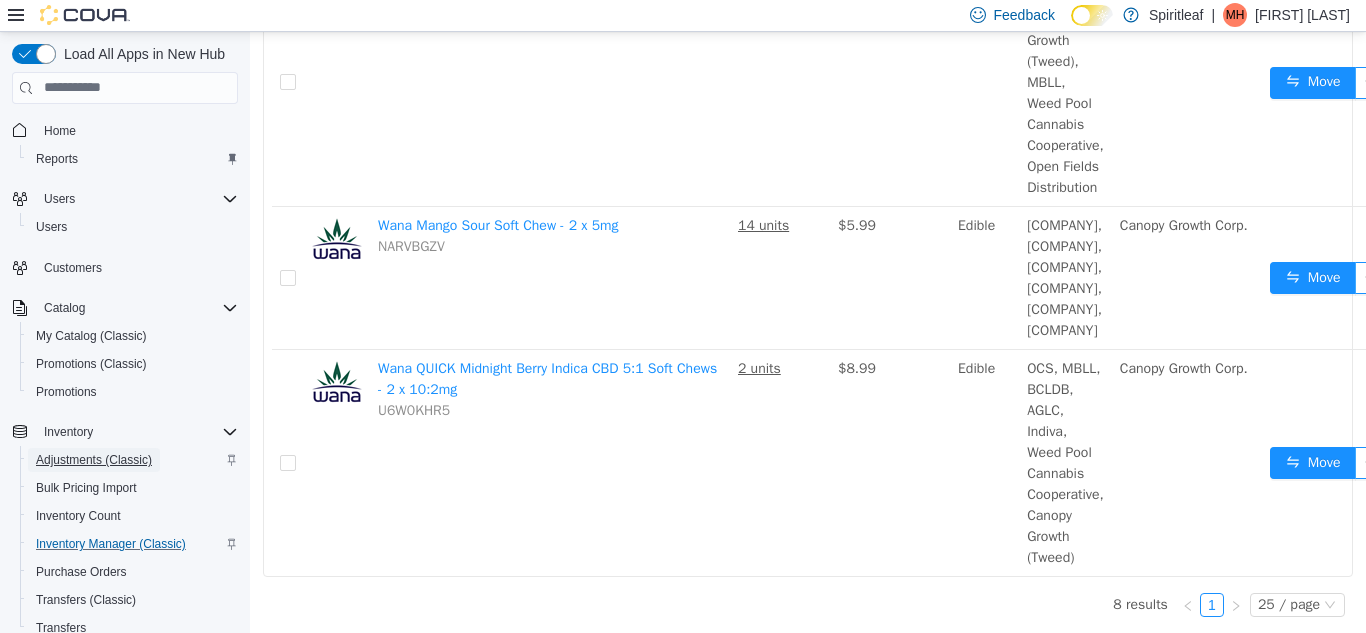 click on "Adjustments (Classic)" at bounding box center [94, 460] 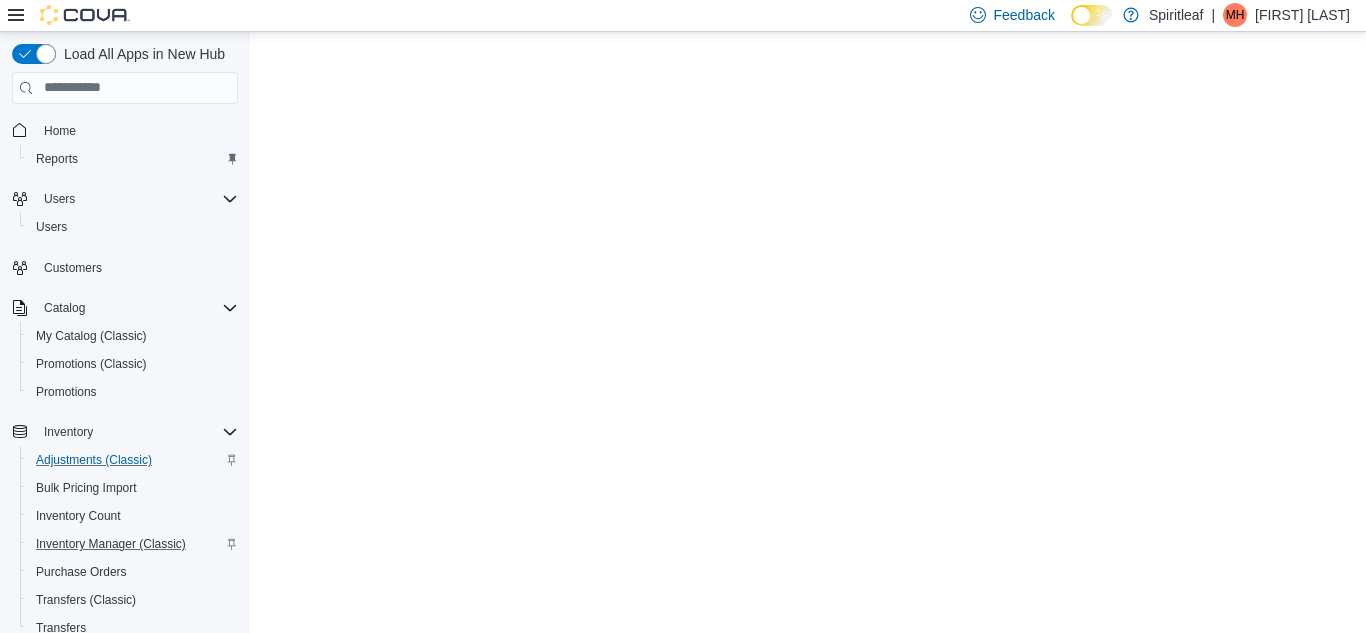 scroll, scrollTop: 0, scrollLeft: 0, axis: both 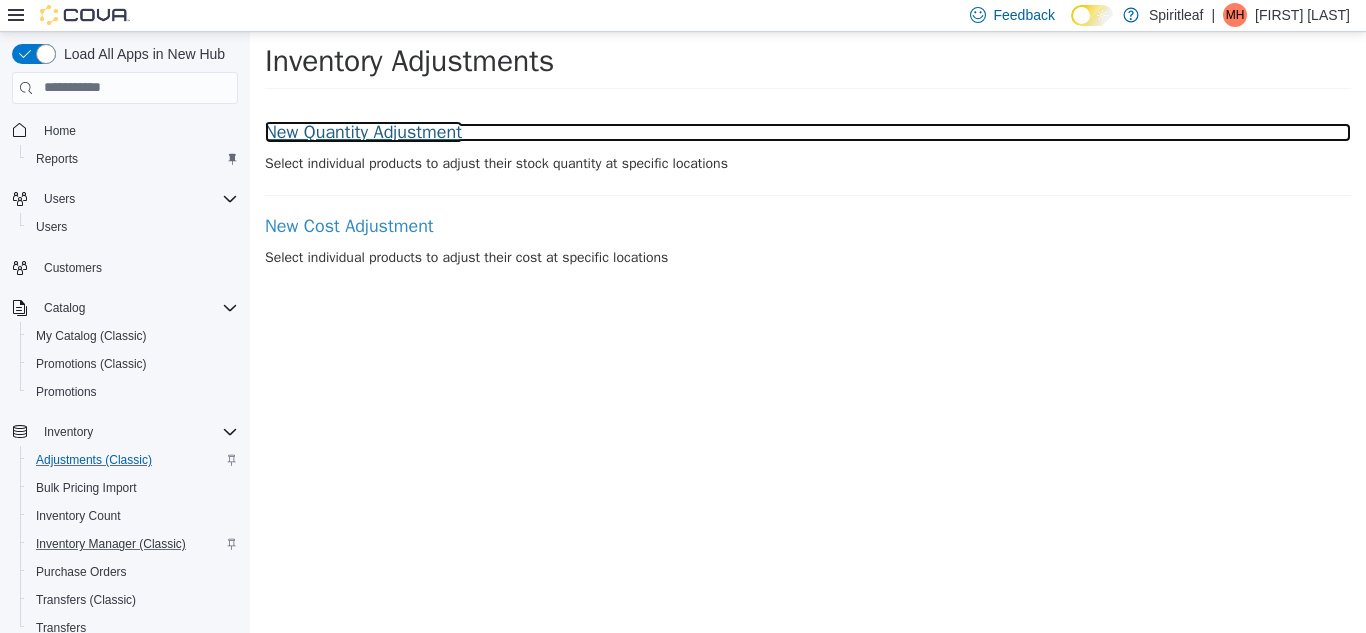 click on "New Quantity Adjustment" at bounding box center [808, 132] 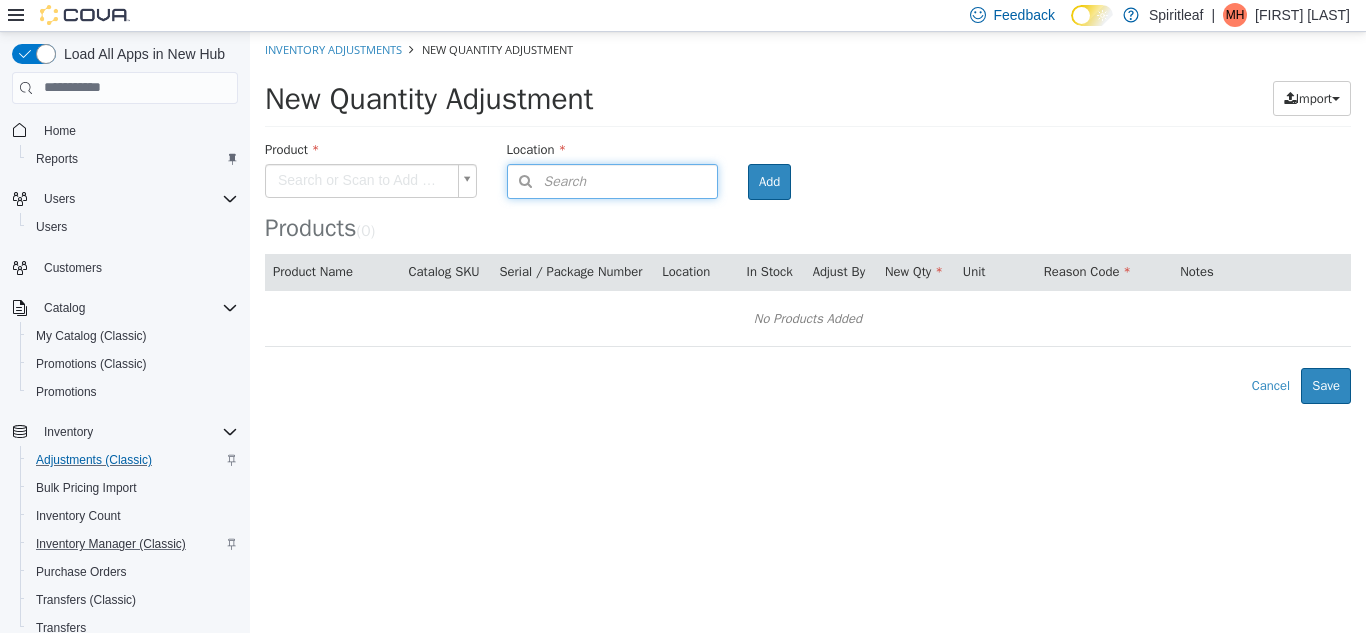 click on "Search" at bounding box center [547, 180] 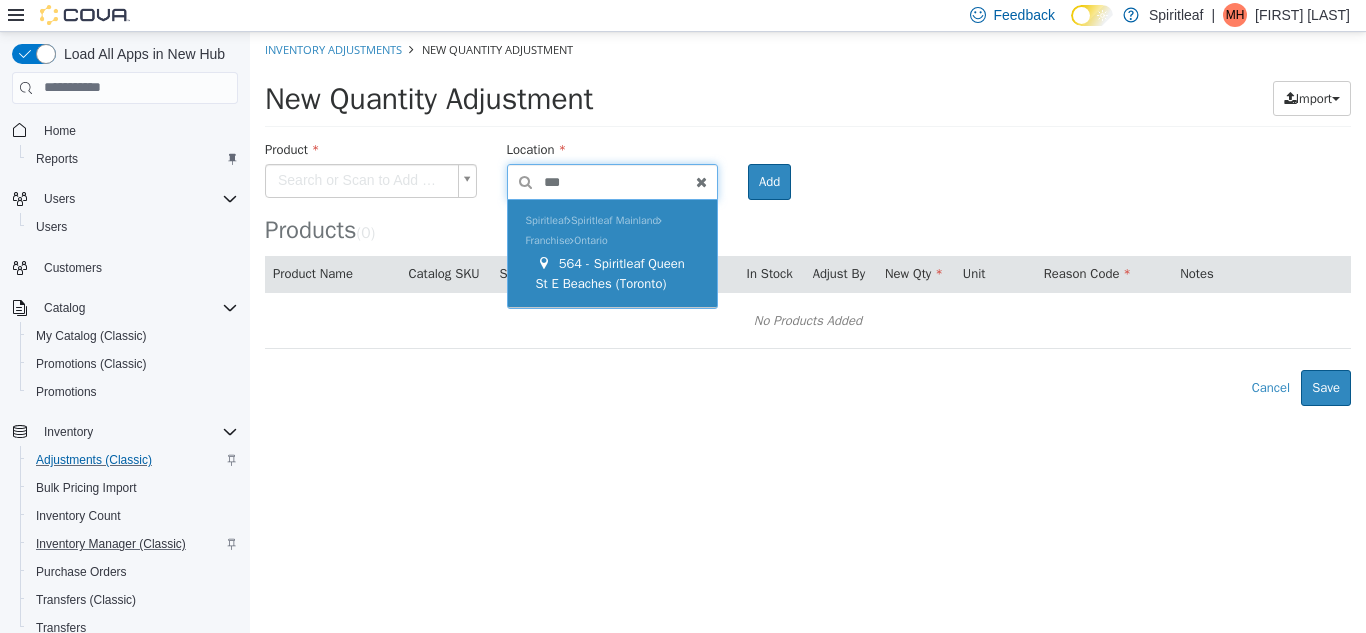 type on "***" 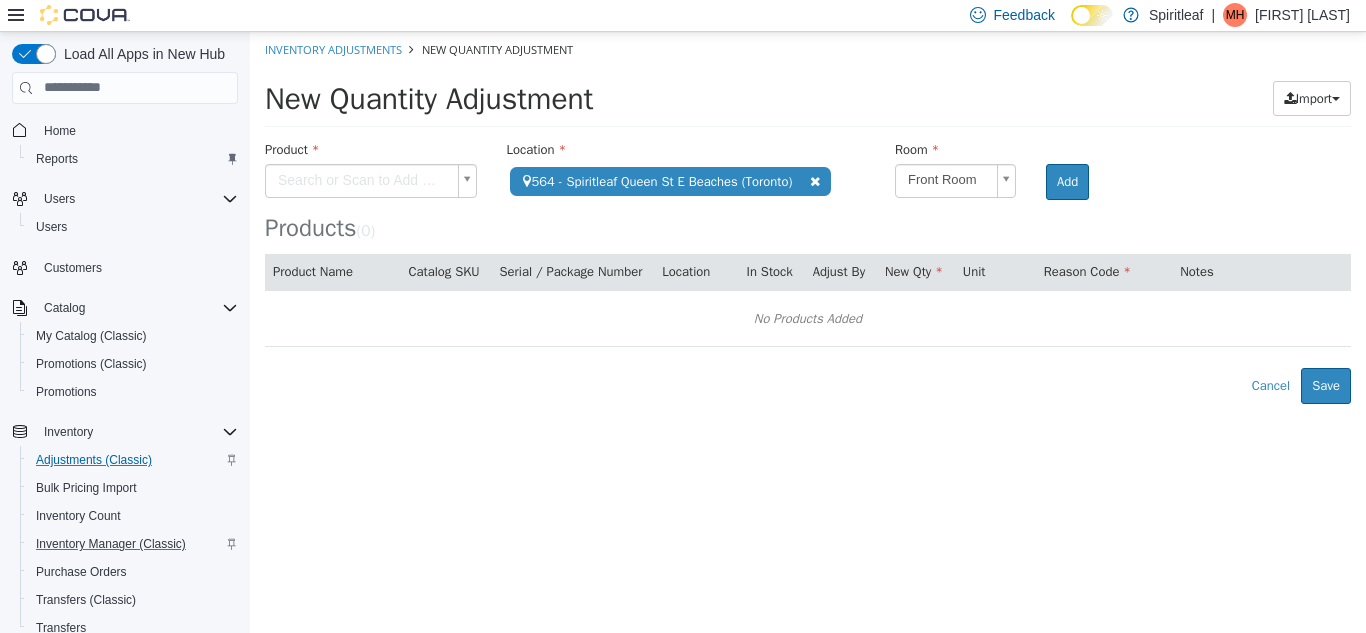 click on "[NUMBER] - [COMPANY] ([CITY])" at bounding box center (808, 217) 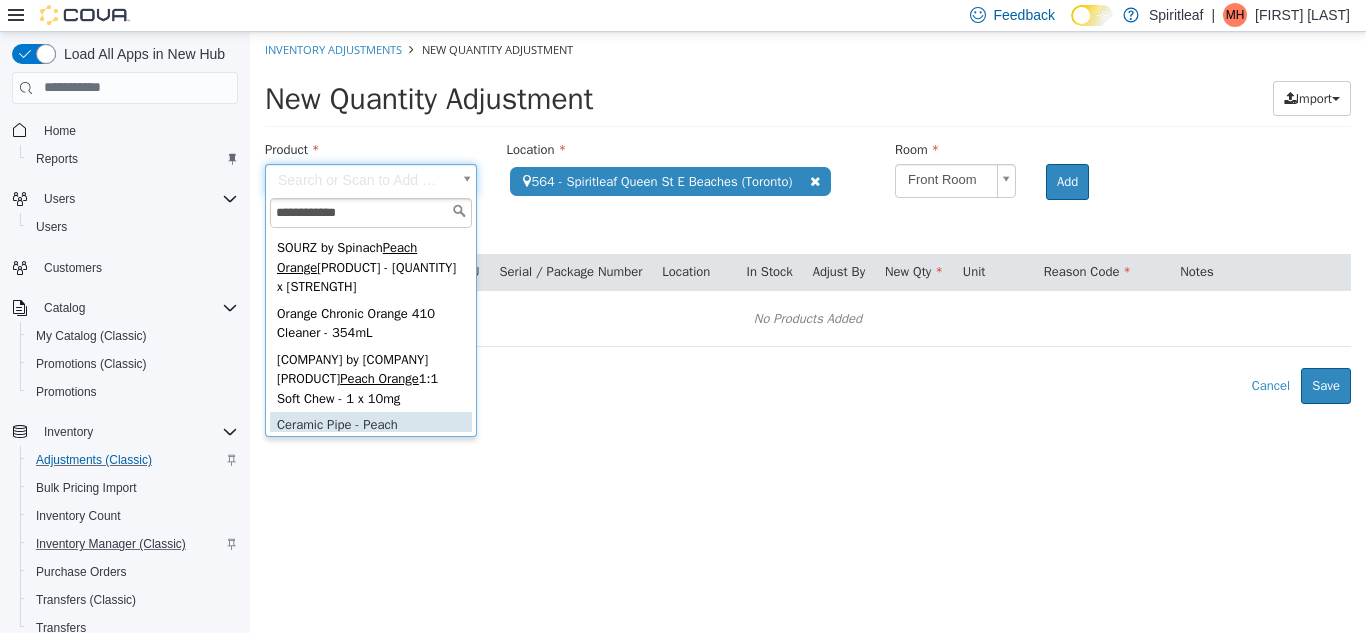 scroll, scrollTop: 95, scrollLeft: 0, axis: vertical 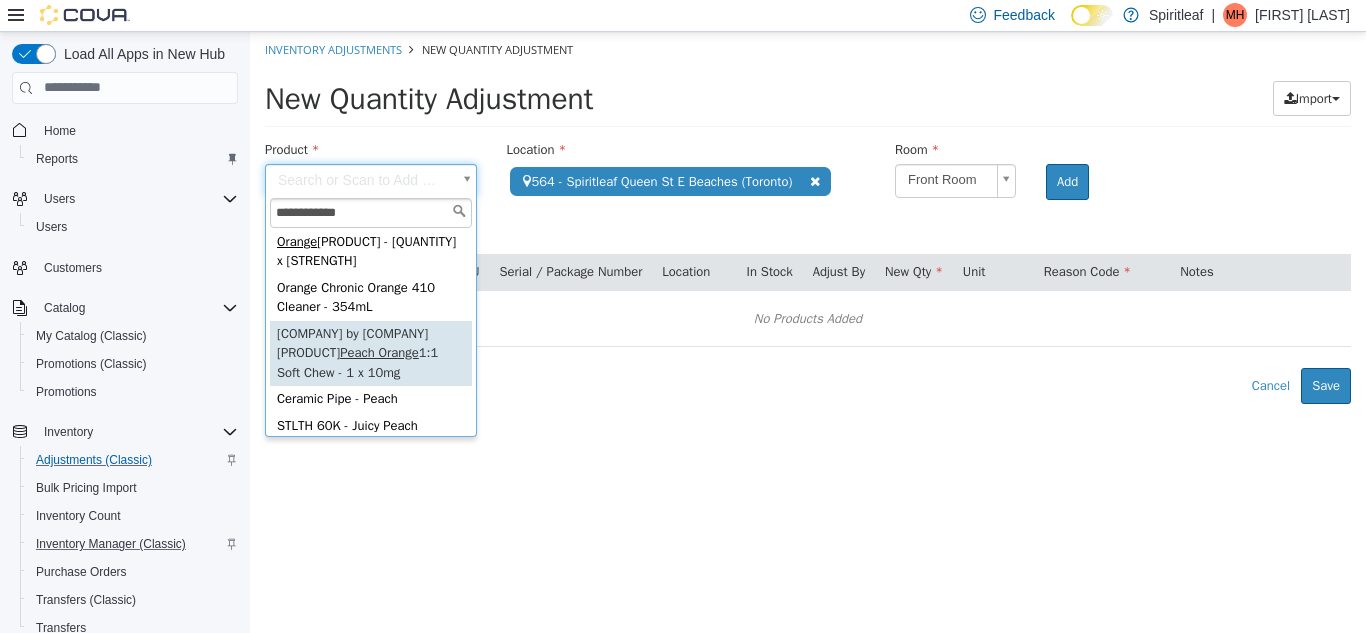 type on "**********" 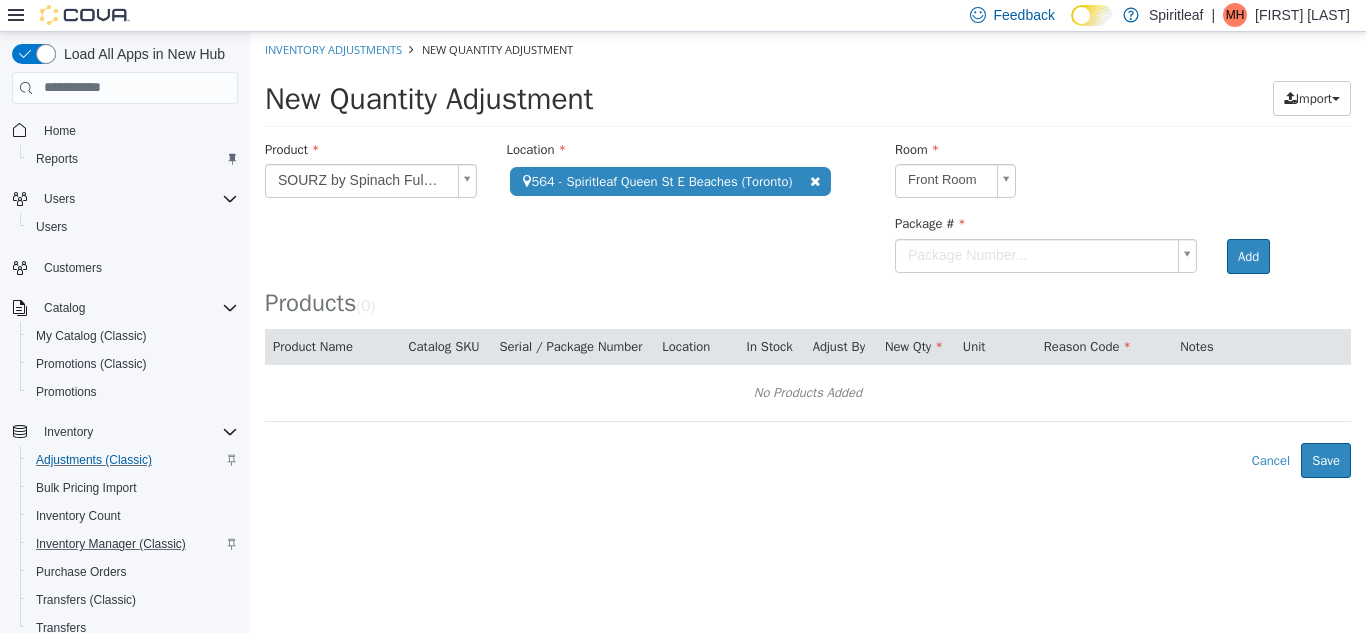click on "[PRODUCT] [PRODUCT] [PRODUCT] - [QUANTITY] x [STRENGTH]" at bounding box center [808, 254] 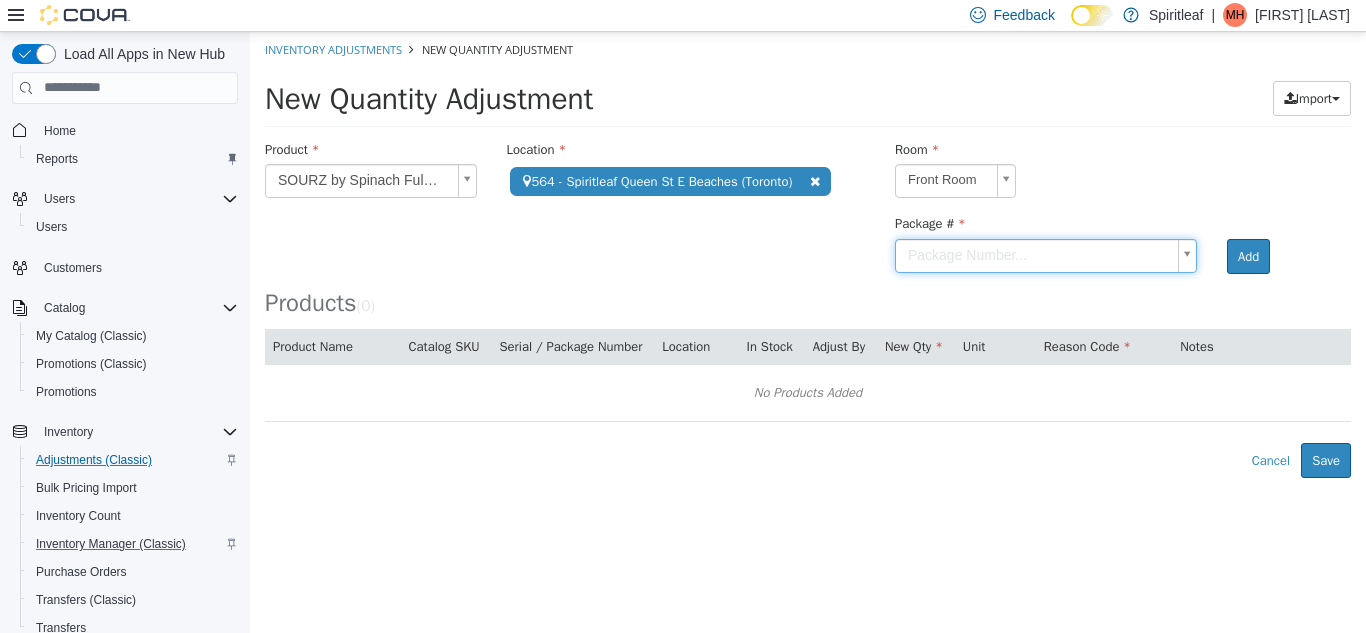 click on "[PRODUCT] [PRODUCT] [PRODUCT] - [QUANTITY] x [STRENGTH]" at bounding box center (808, 254) 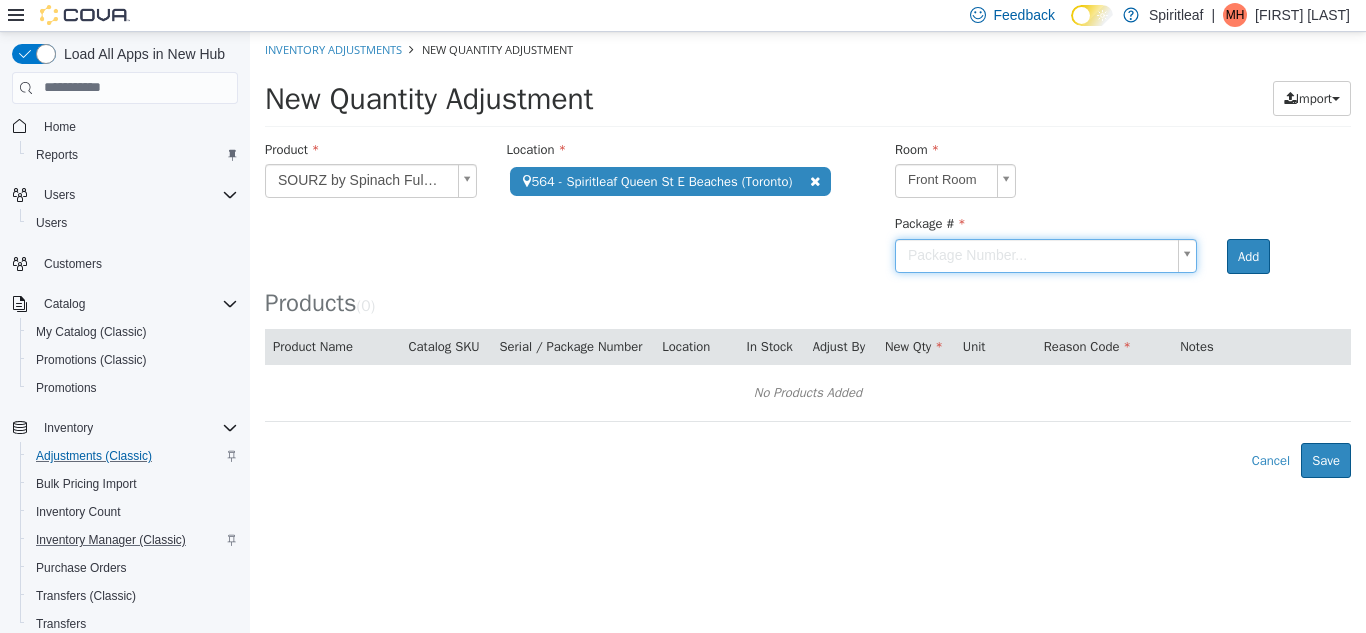 scroll, scrollTop: 0, scrollLeft: 0, axis: both 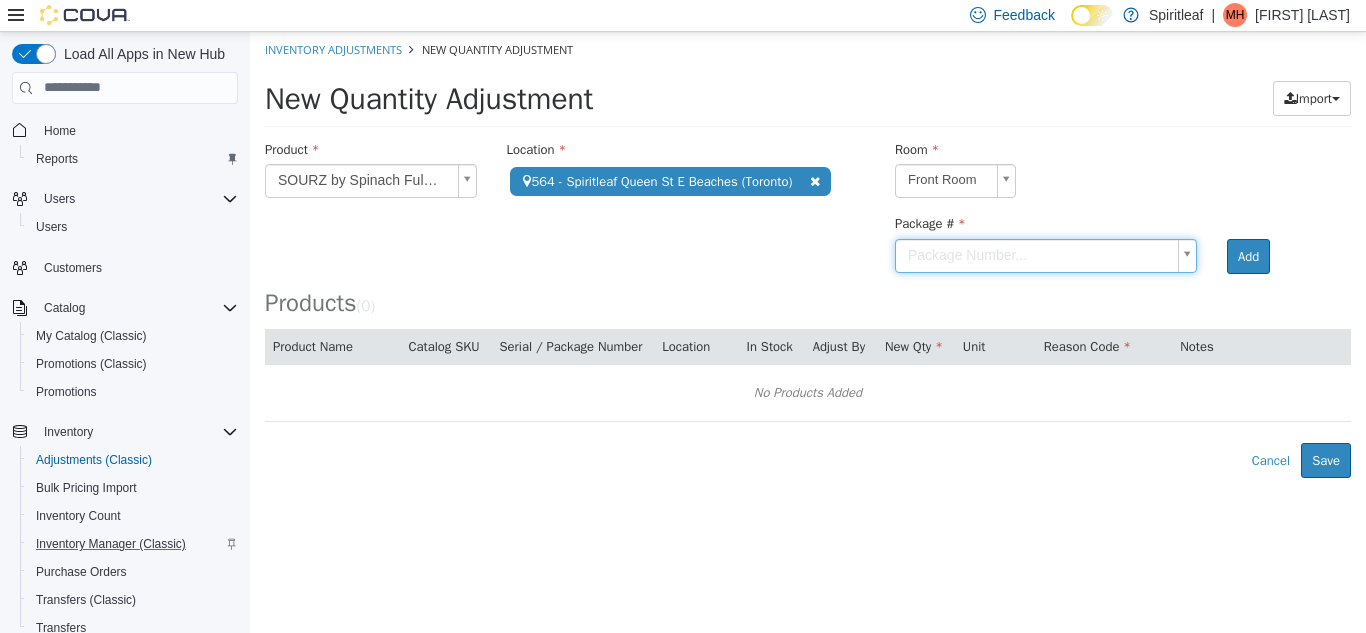 click on "[PRODUCT] [PRODUCT] [PRODUCT] - [QUANTITY] x [STRENGTH]" at bounding box center [808, 254] 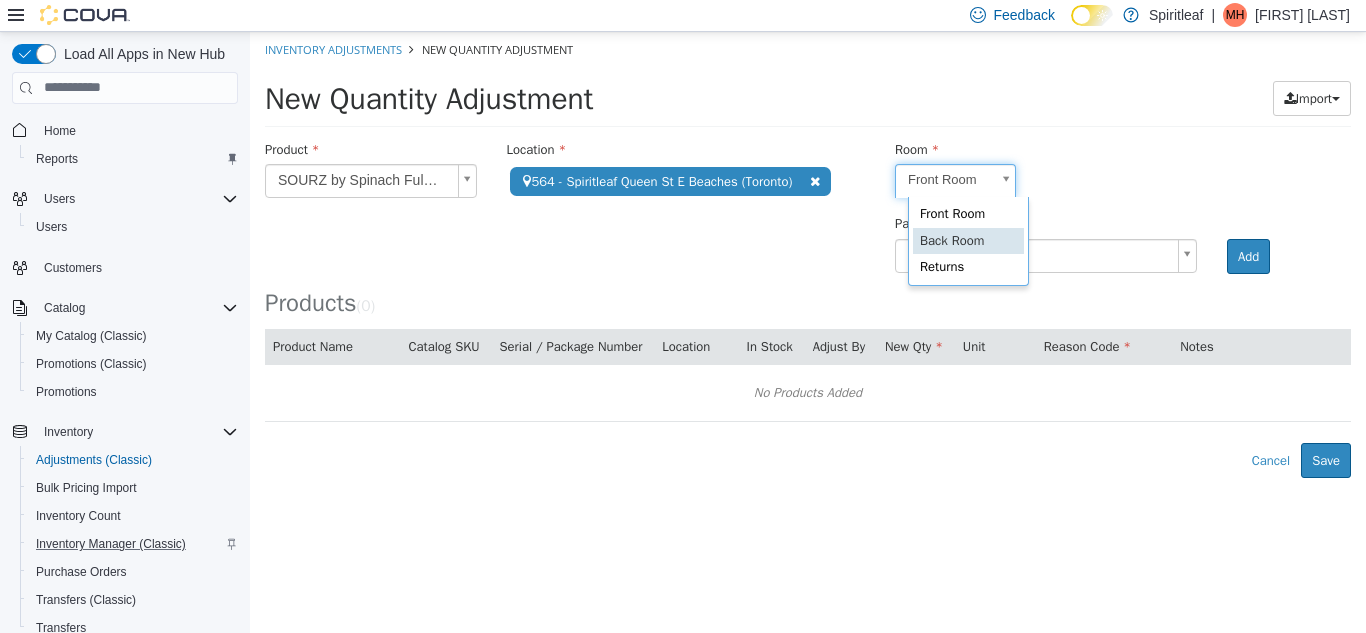 scroll, scrollTop: 0, scrollLeft: 0, axis: both 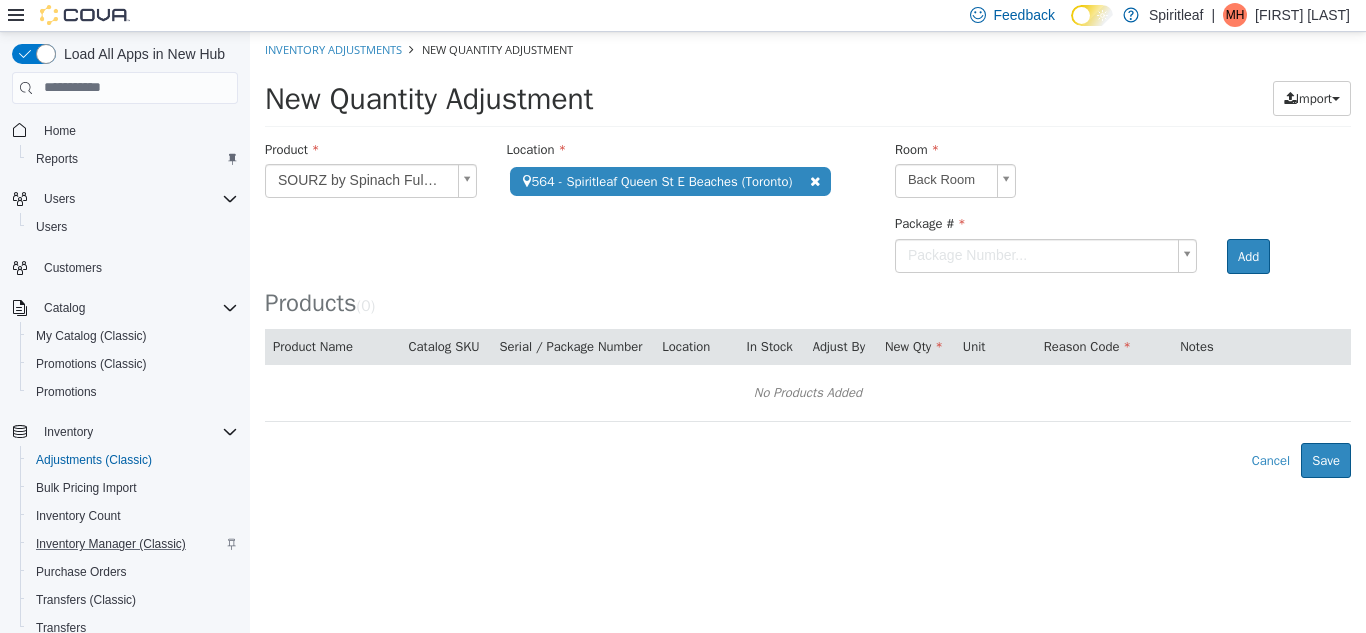 click on "[PRODUCT] [PRODUCT] [PRODUCT] - [QUANTITY] x [STRENGTH]" at bounding box center [808, 254] 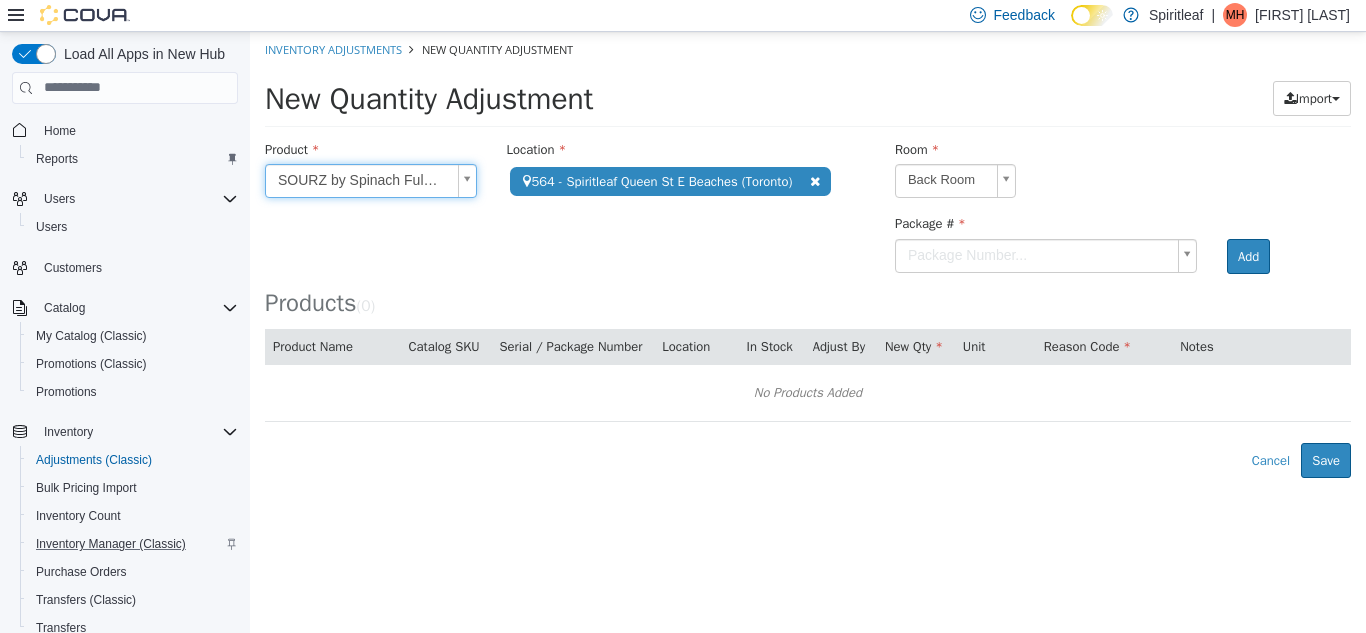 click on "[PRODUCT] [PRODUCT] [PRODUCT] - [QUANTITY] x [STRENGTH]" at bounding box center (808, 254) 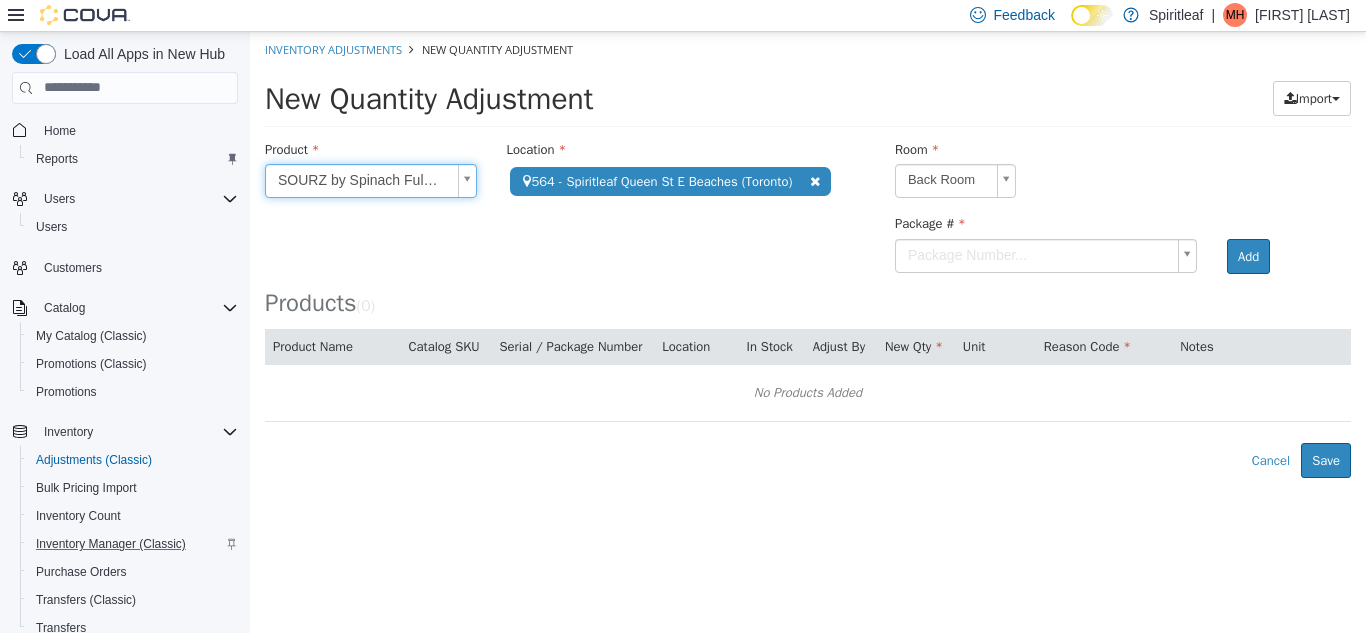 click on "[PRODUCT] [PRODUCT] [PRODUCT] - [QUANTITY] x [STRENGTH]" at bounding box center (808, 254) 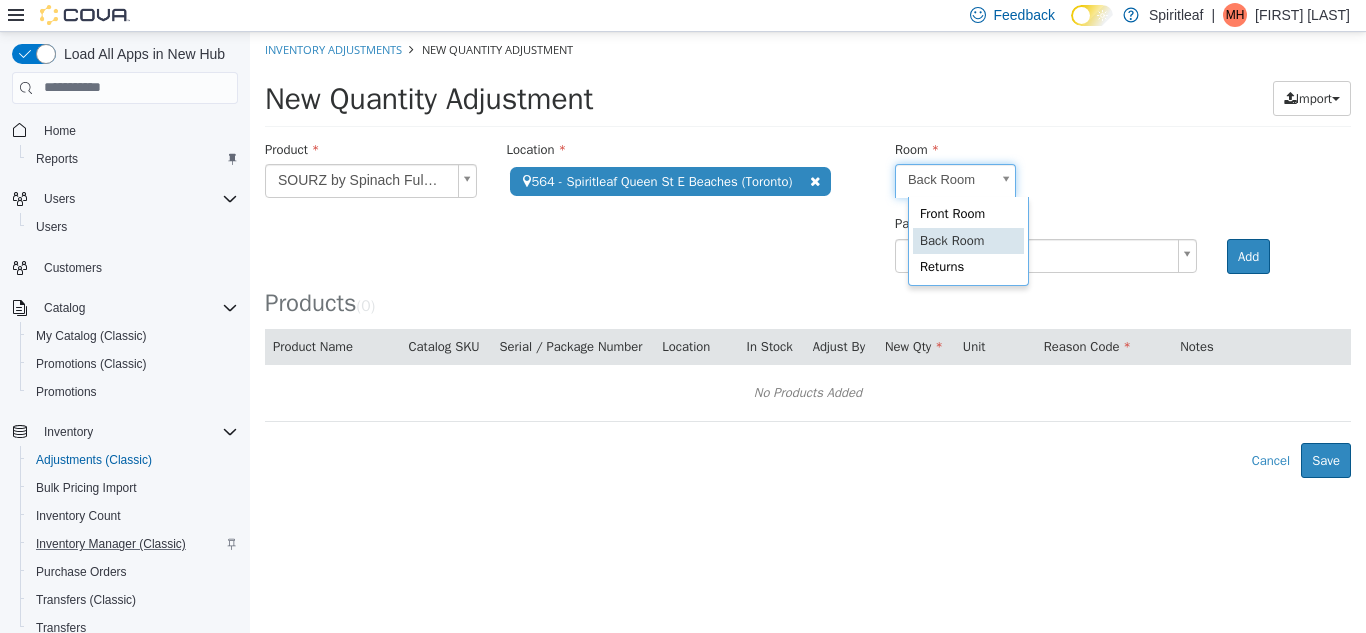 click on "[PRODUCT] [PRODUCT] [PRODUCT] - [QUANTITY] x [STRENGTH]" at bounding box center [808, 254] 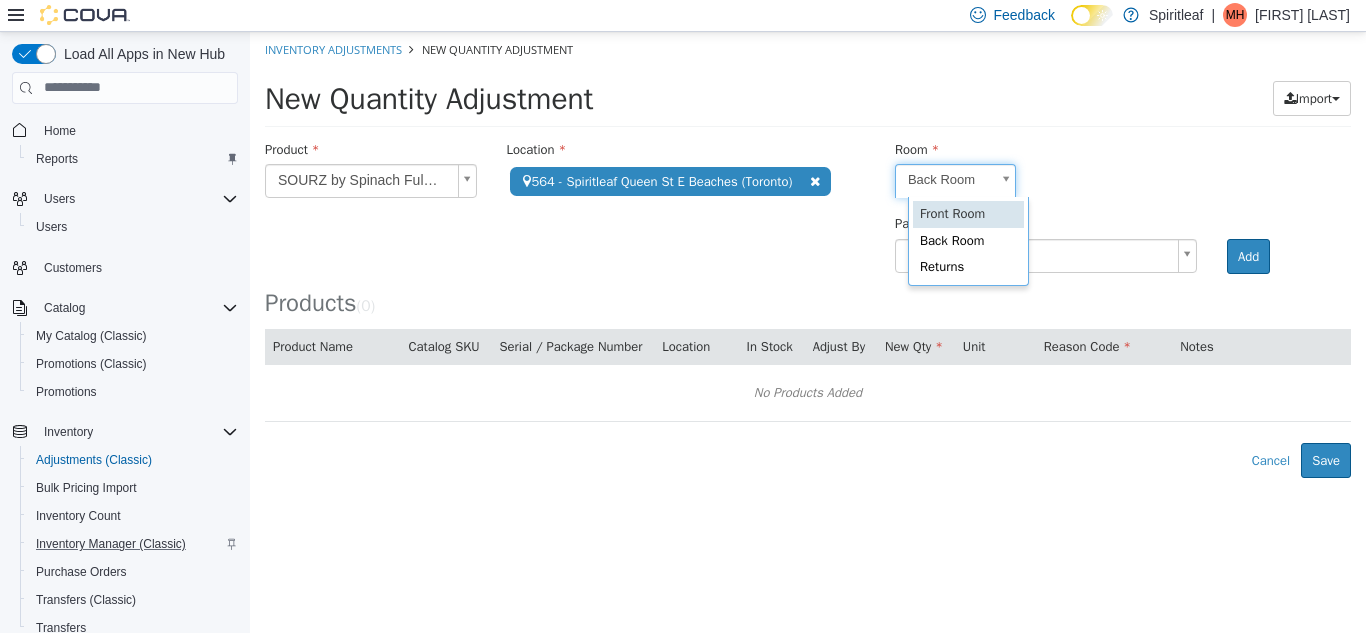 scroll, scrollTop: 0, scrollLeft: 0, axis: both 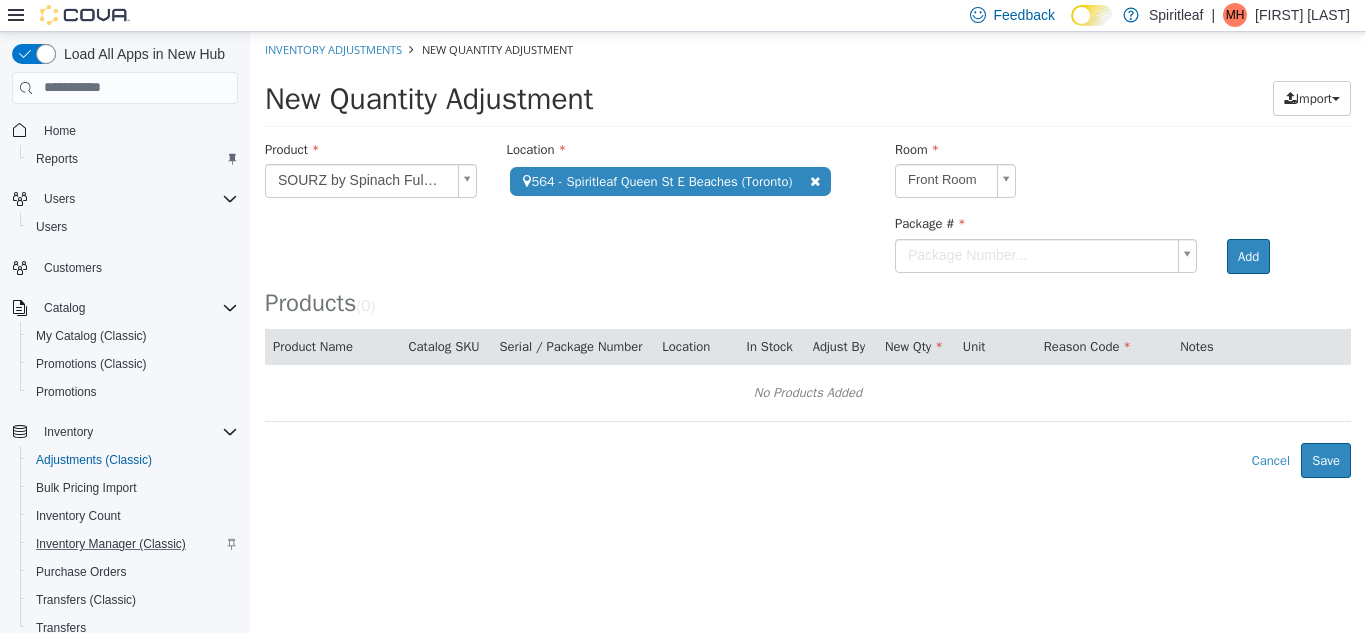 click on "Products  ( 0 )" at bounding box center [808, 227] 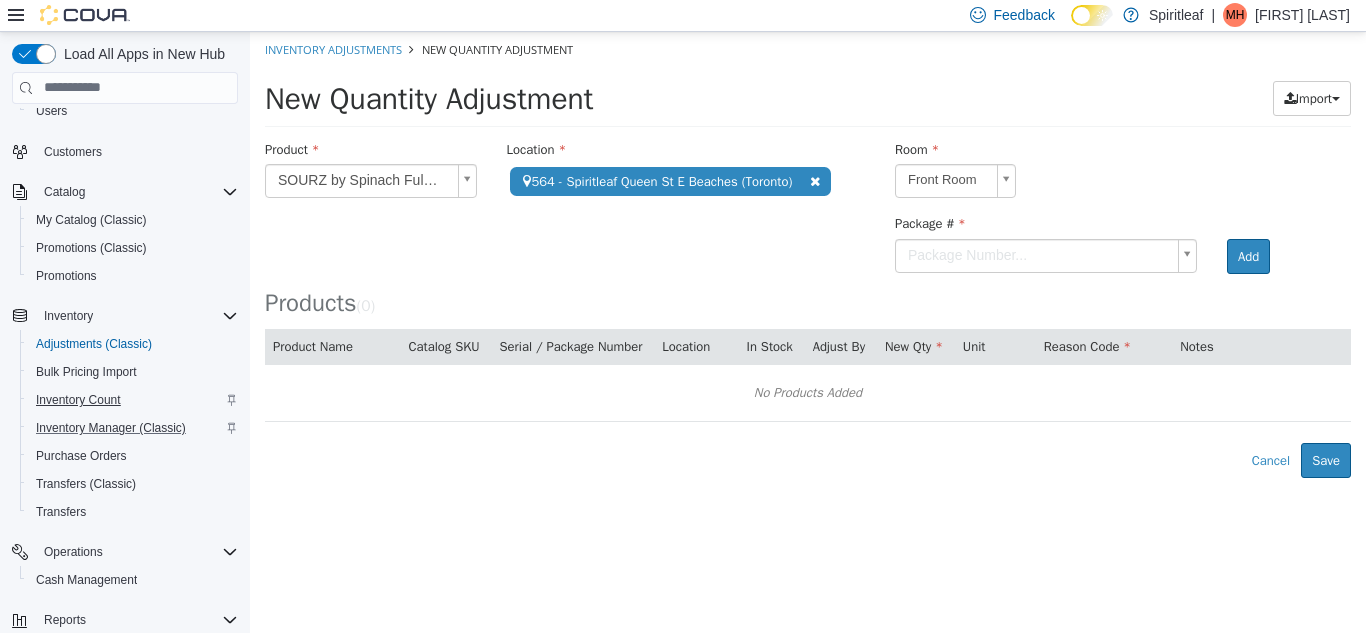 scroll, scrollTop: 98, scrollLeft: 0, axis: vertical 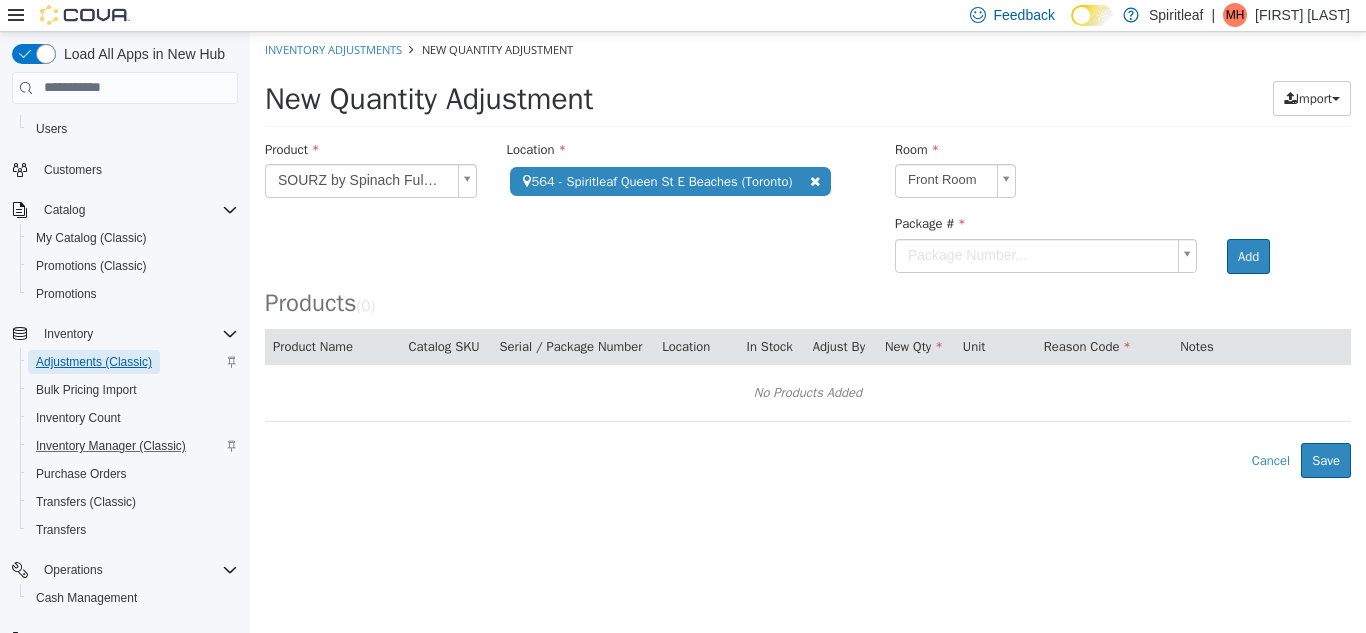 click on "Adjustments (Classic)" at bounding box center [94, 362] 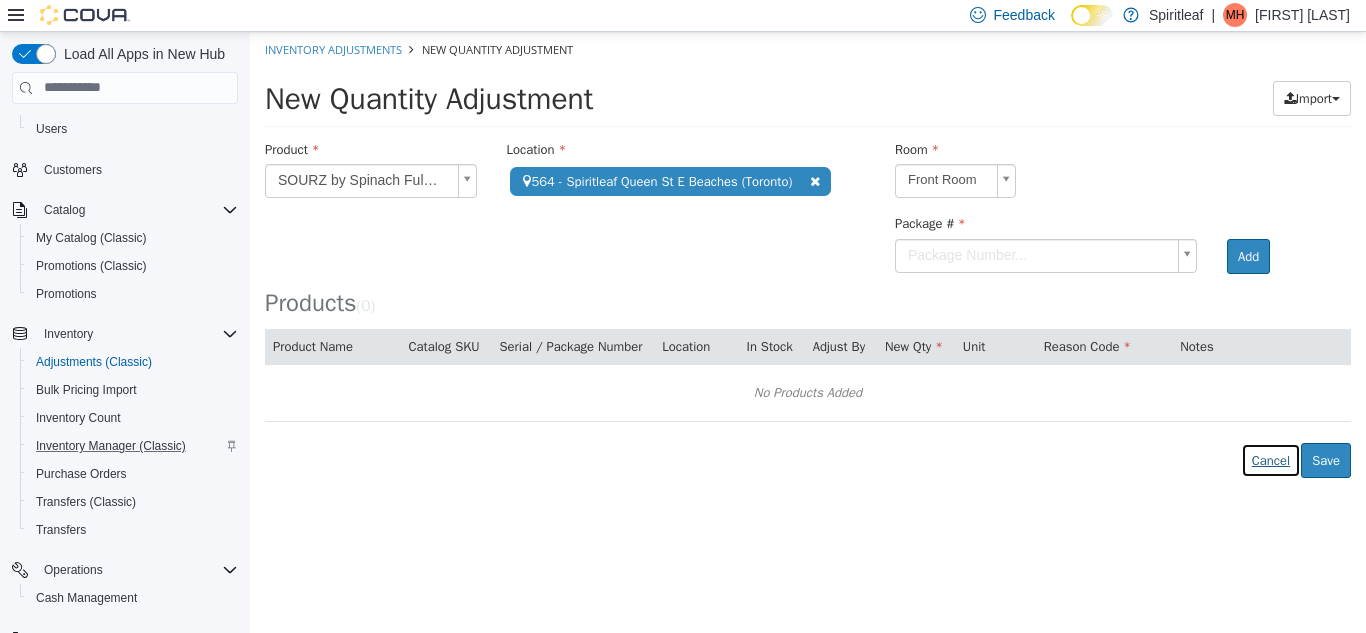 click on "Cancel" at bounding box center [1271, 460] 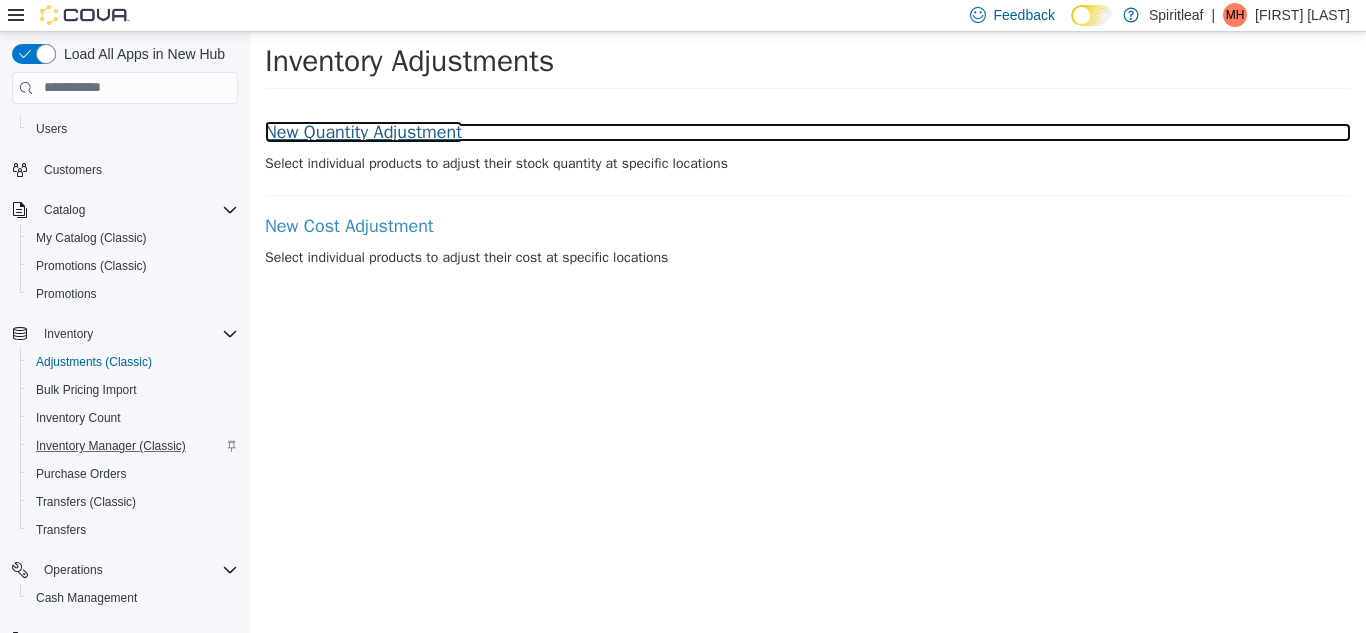 click on "New Quantity Adjustment" at bounding box center [808, 132] 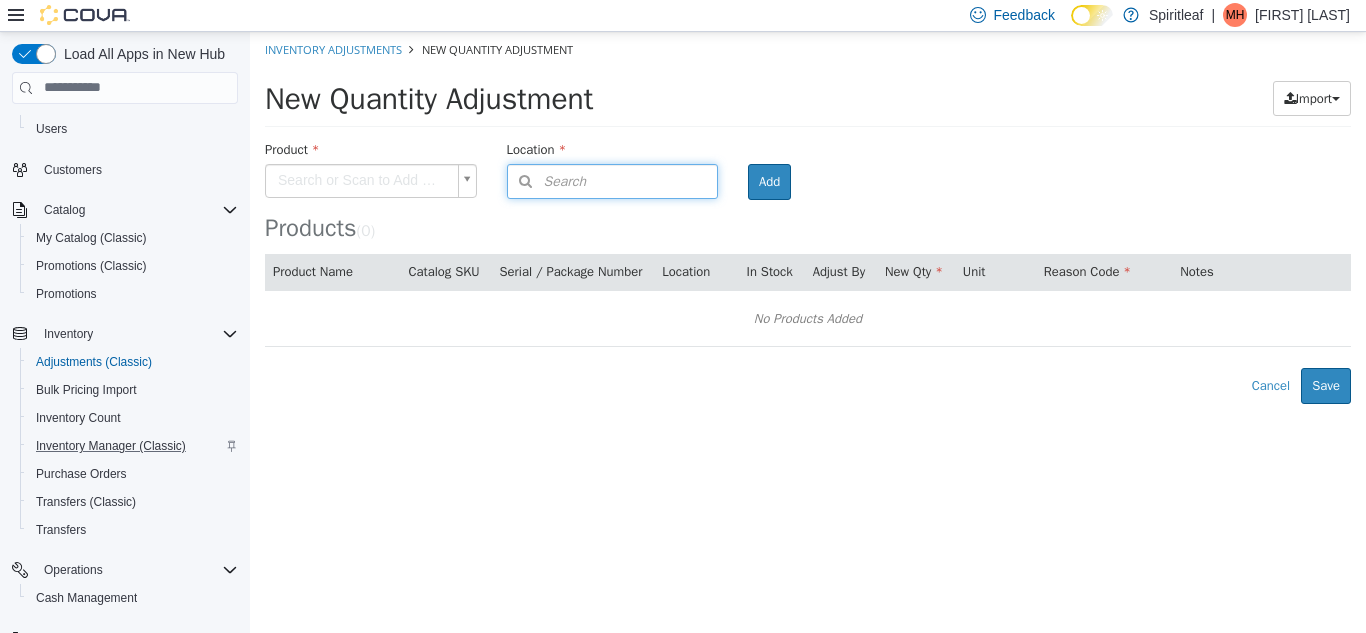 click on "Search" at bounding box center [547, 180] 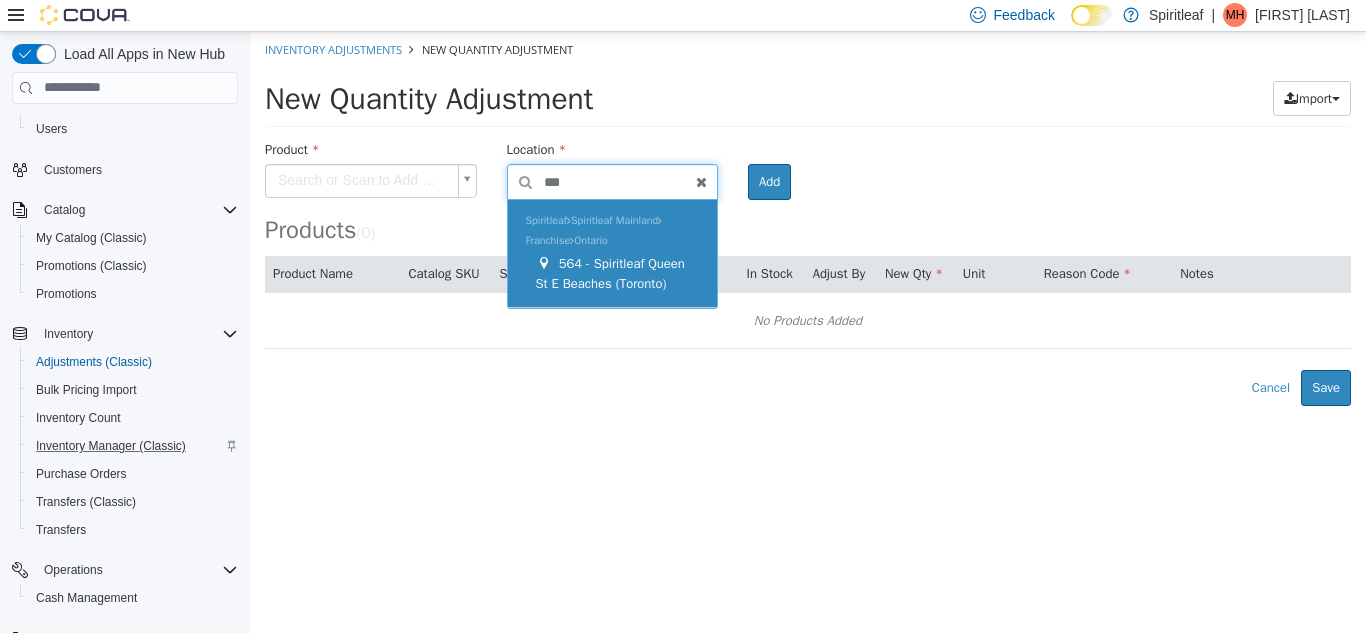 type on "***" 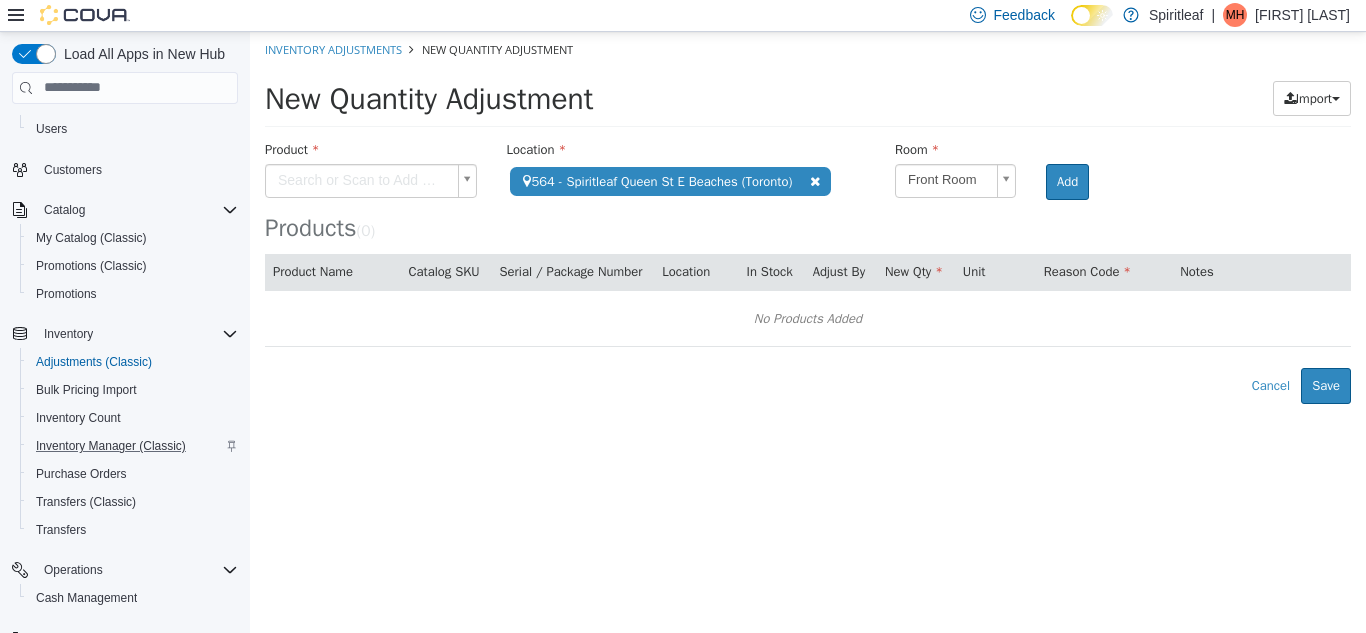 click on "[NUMBER] - [COMPANY] ([CITY])" at bounding box center [808, 217] 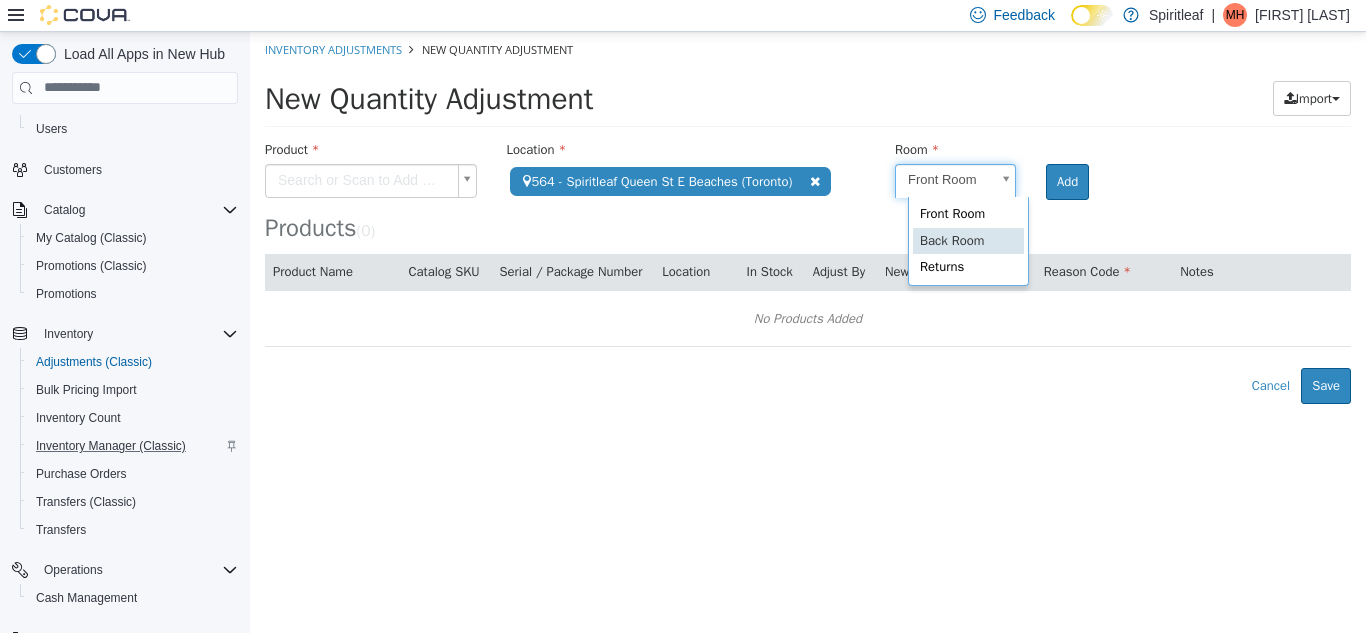 scroll, scrollTop: 0, scrollLeft: 0, axis: both 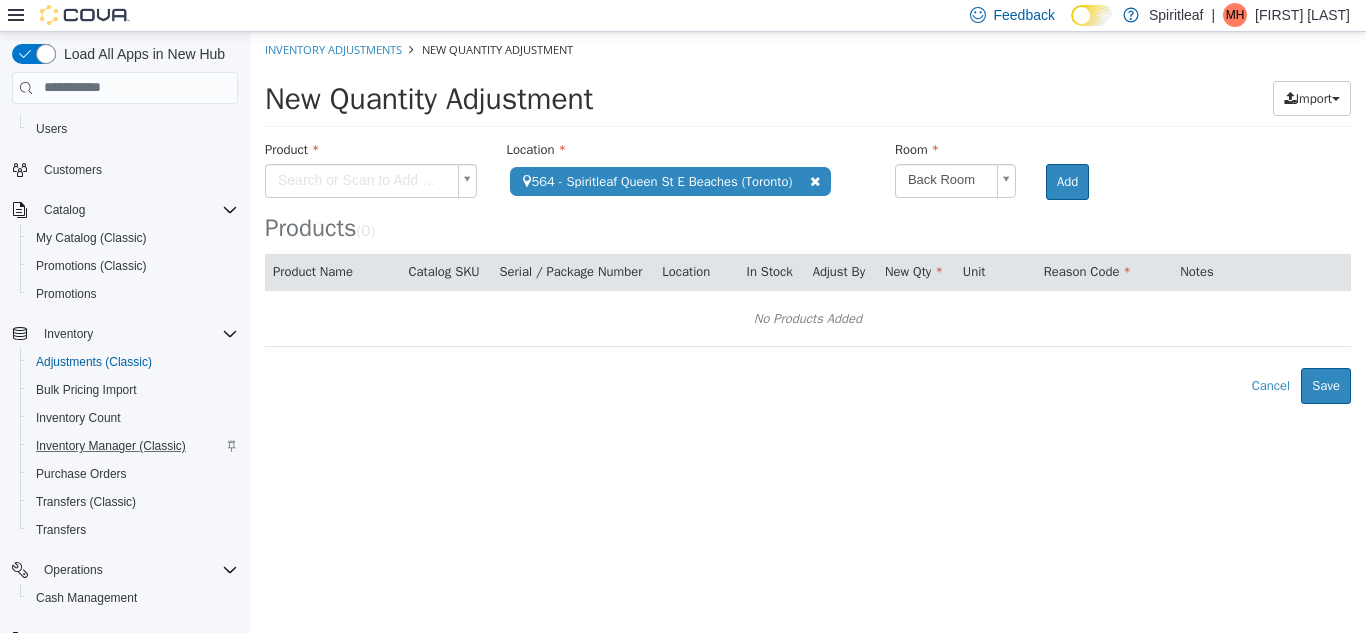 click on "[NUMBER] - [COMPANY] ([CITY])" at bounding box center (808, 217) 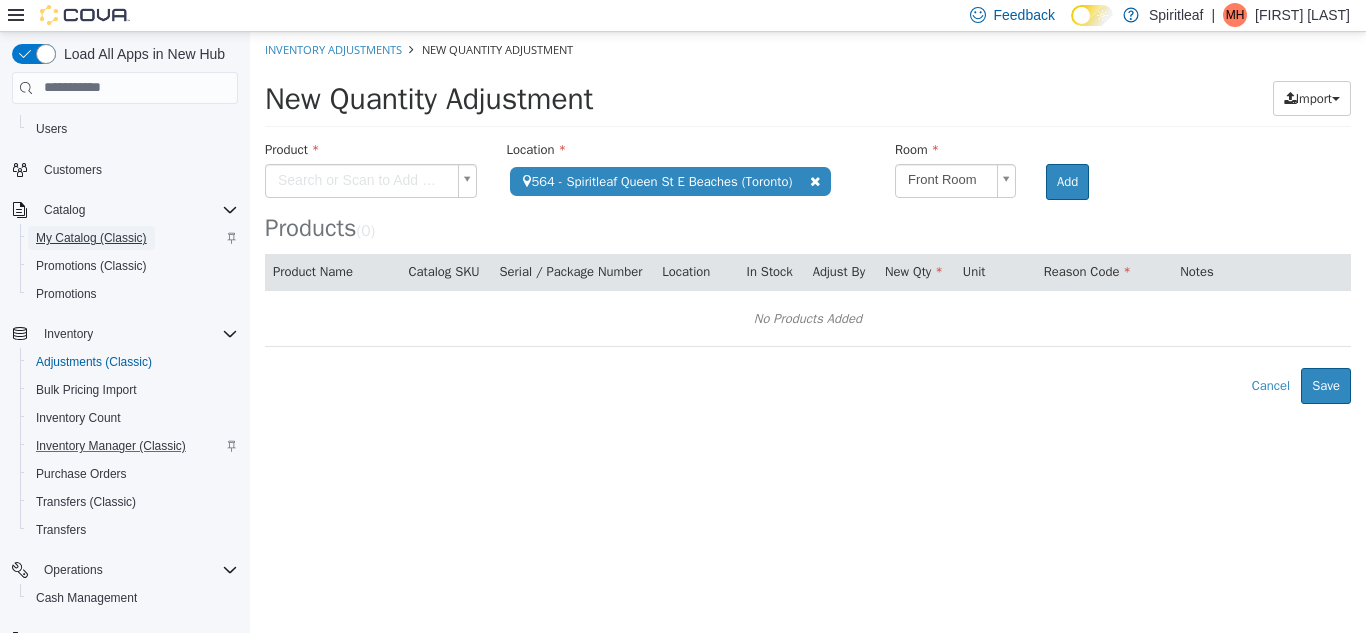 click on "My Catalog (Classic)" at bounding box center (91, 238) 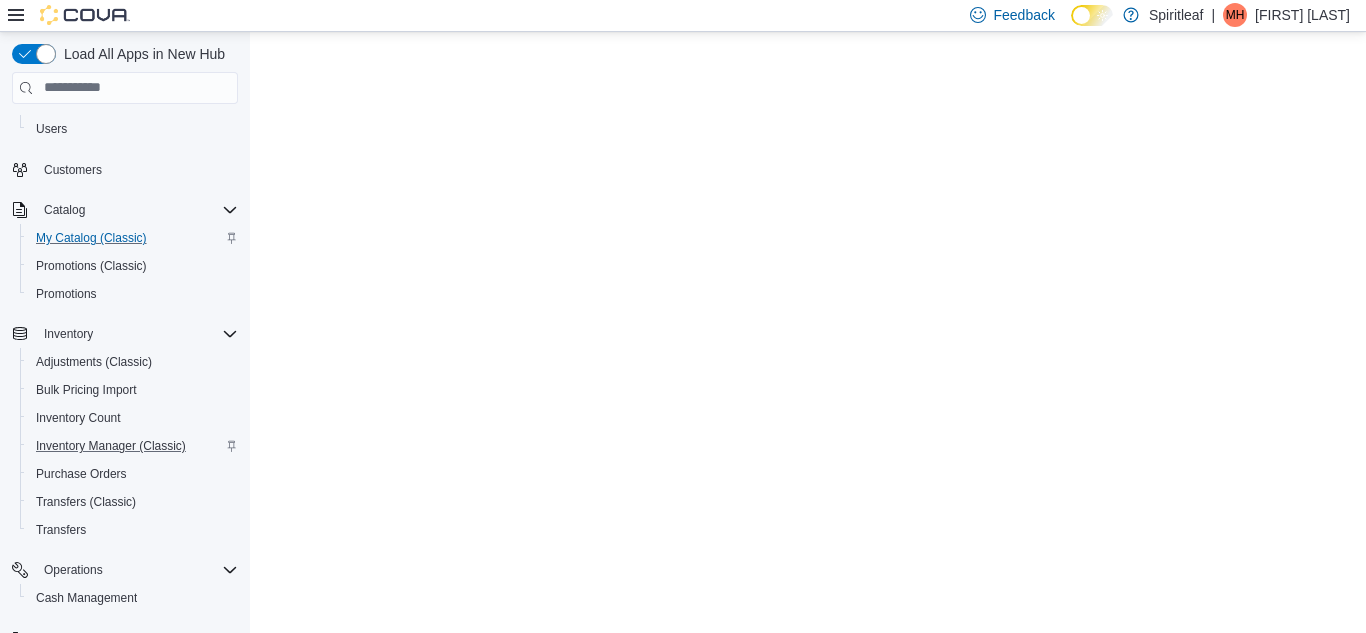 scroll, scrollTop: 0, scrollLeft: 0, axis: both 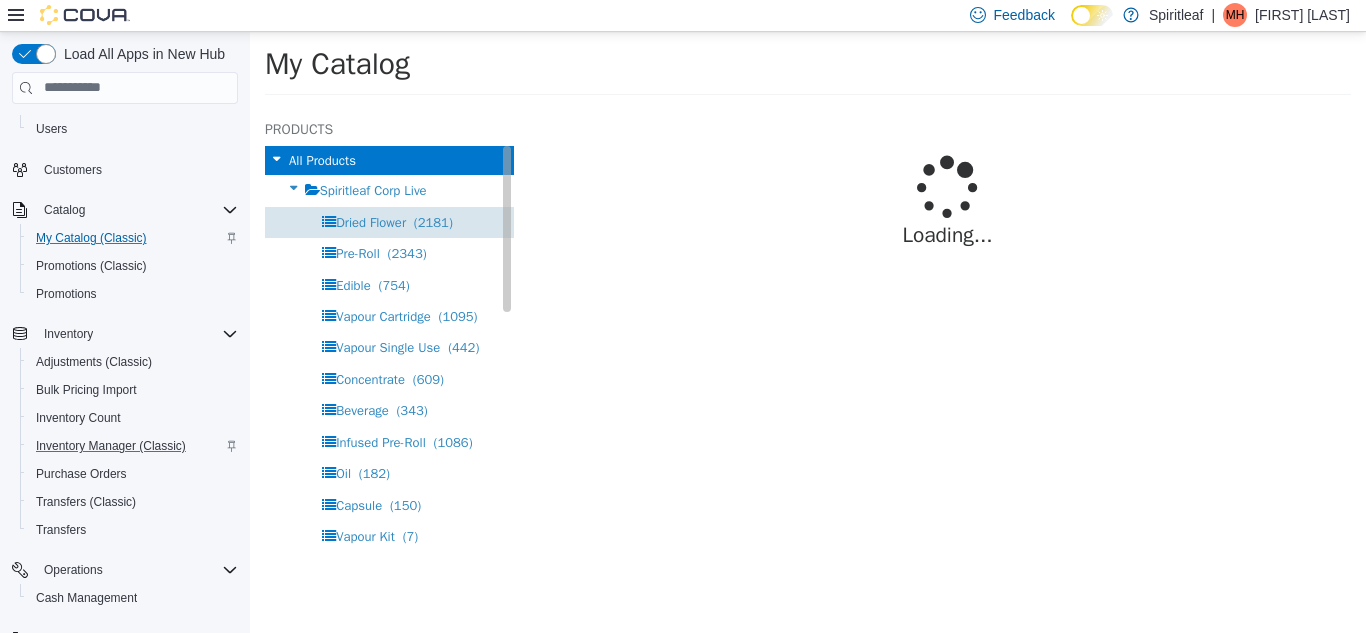select on "**********" 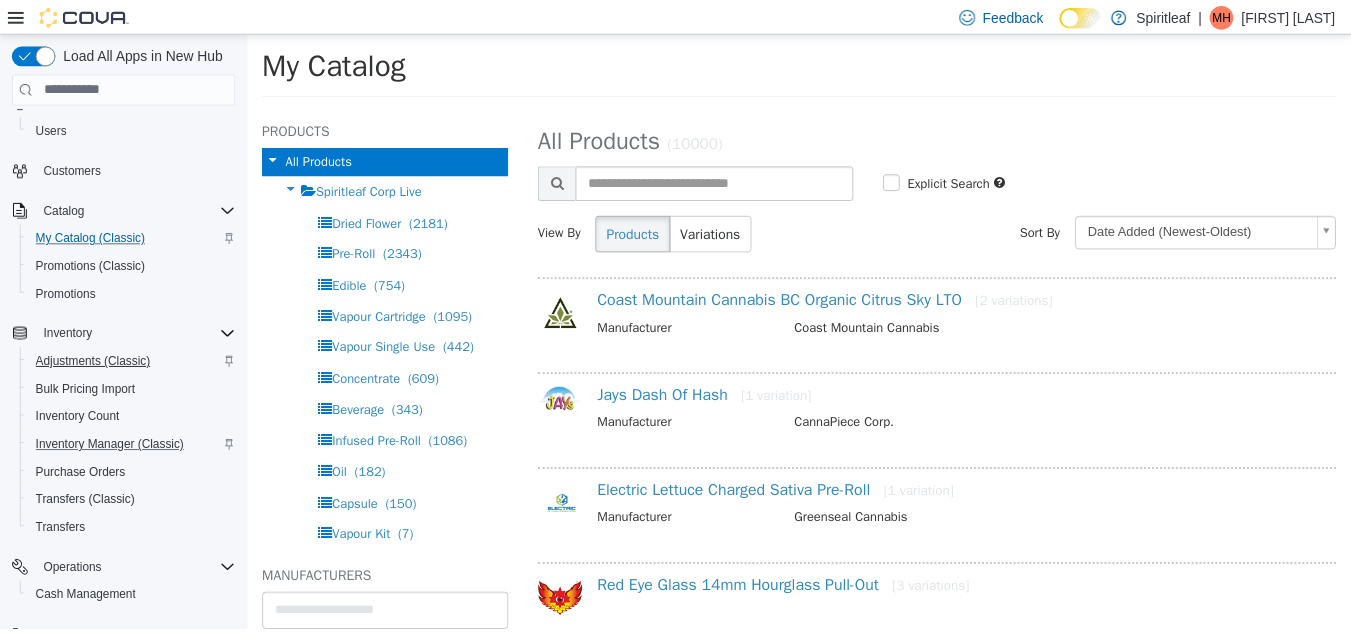 scroll, scrollTop: 0, scrollLeft: 0, axis: both 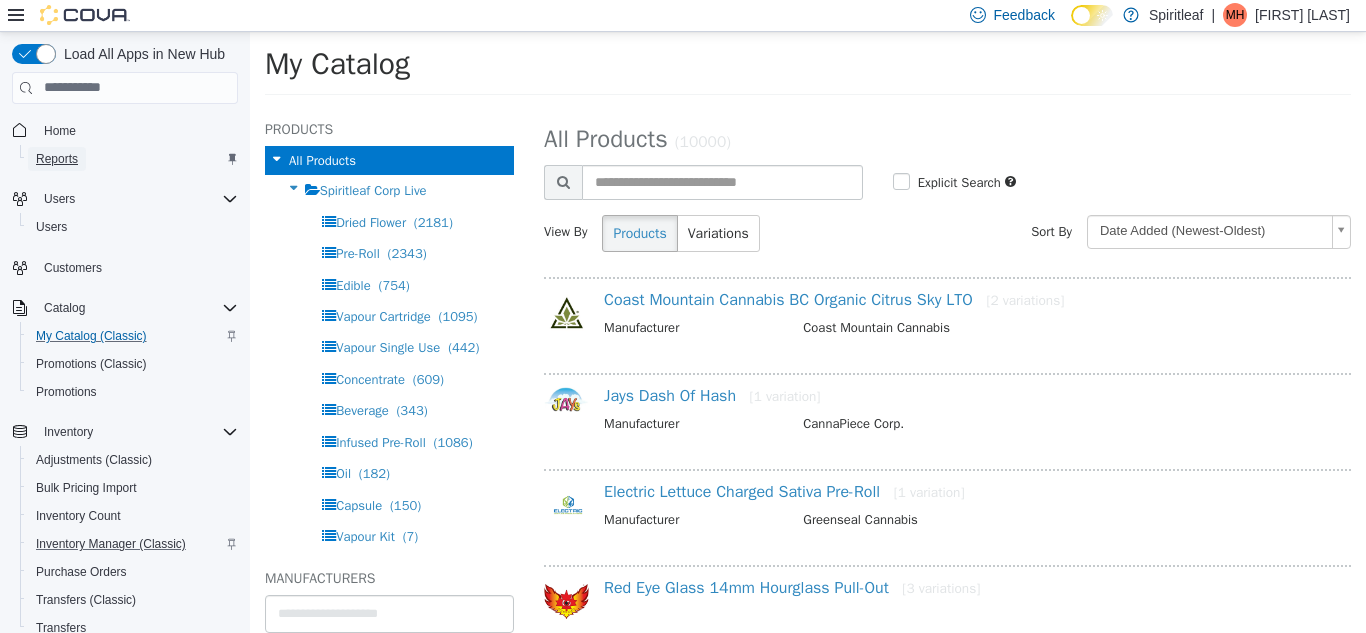 click on "Reports" at bounding box center (57, 159) 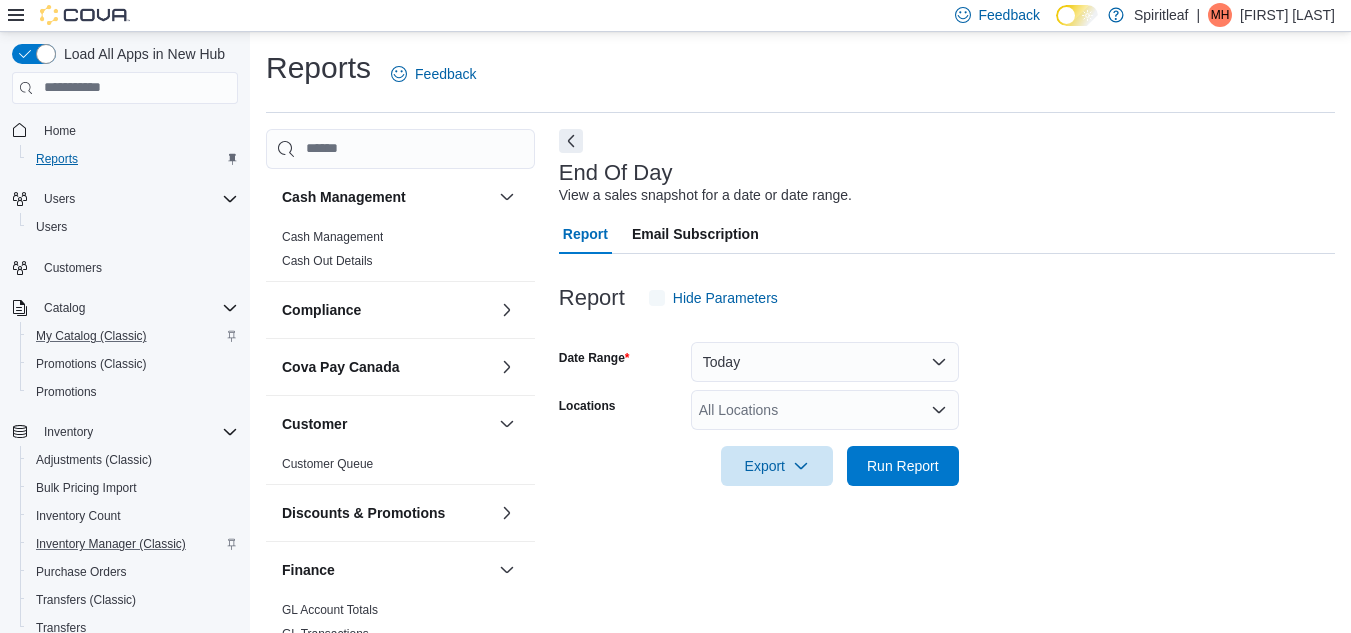 scroll, scrollTop: 26, scrollLeft: 0, axis: vertical 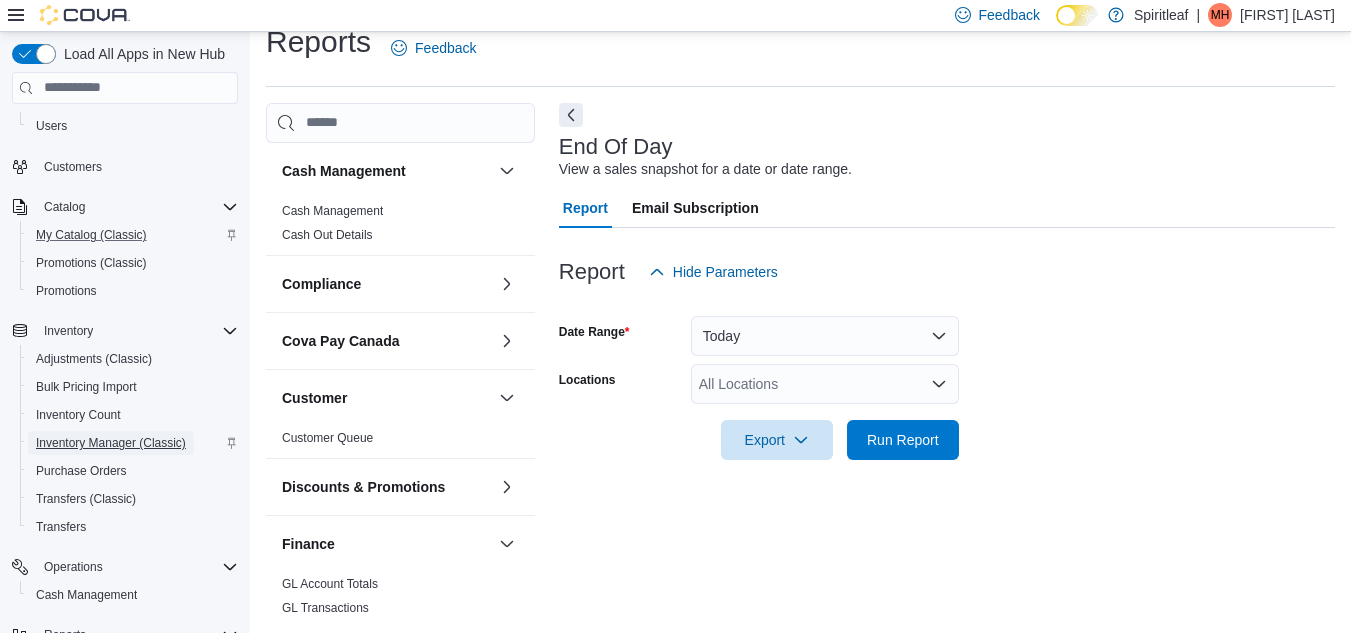 click on "Inventory Manager (Classic)" at bounding box center (111, 443) 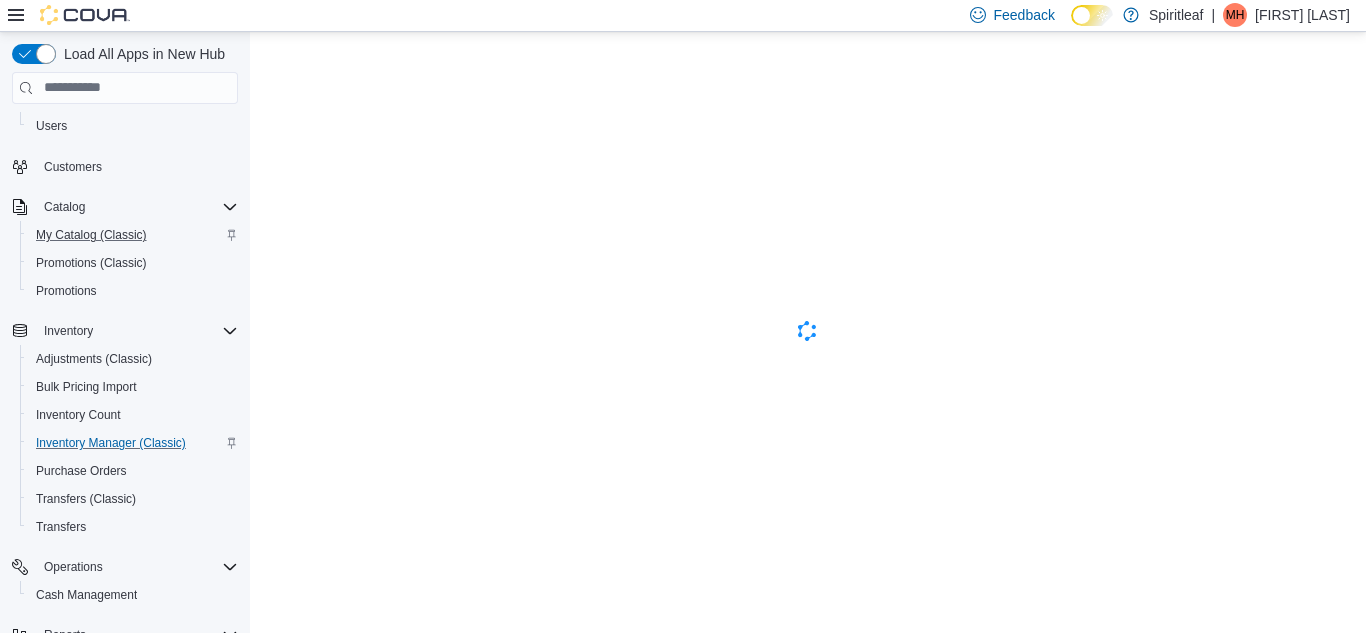 scroll, scrollTop: 0, scrollLeft: 0, axis: both 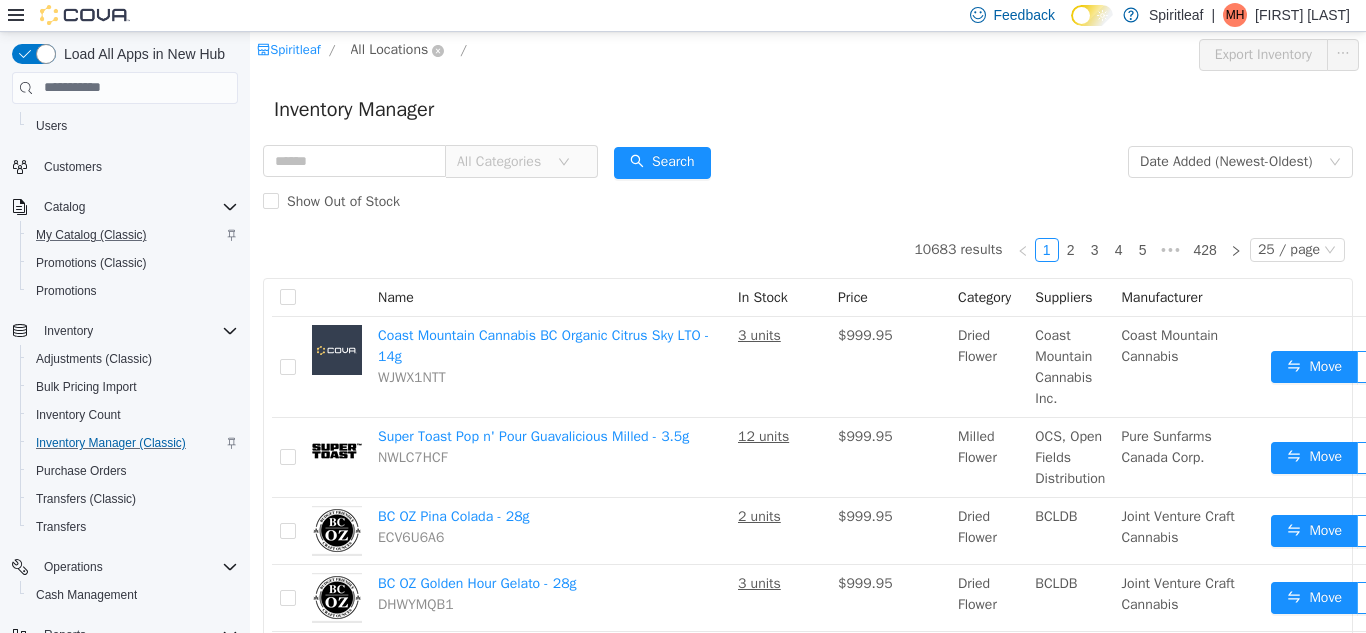 click on "All Locations" at bounding box center (390, 49) 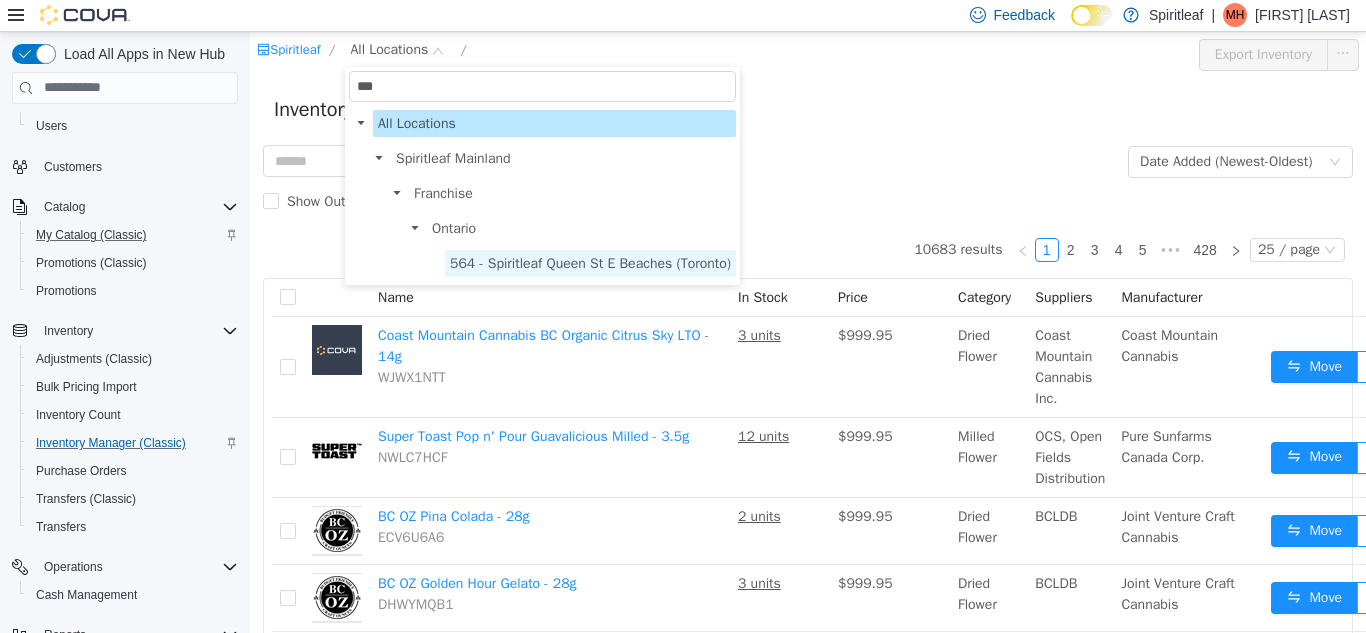 type on "***" 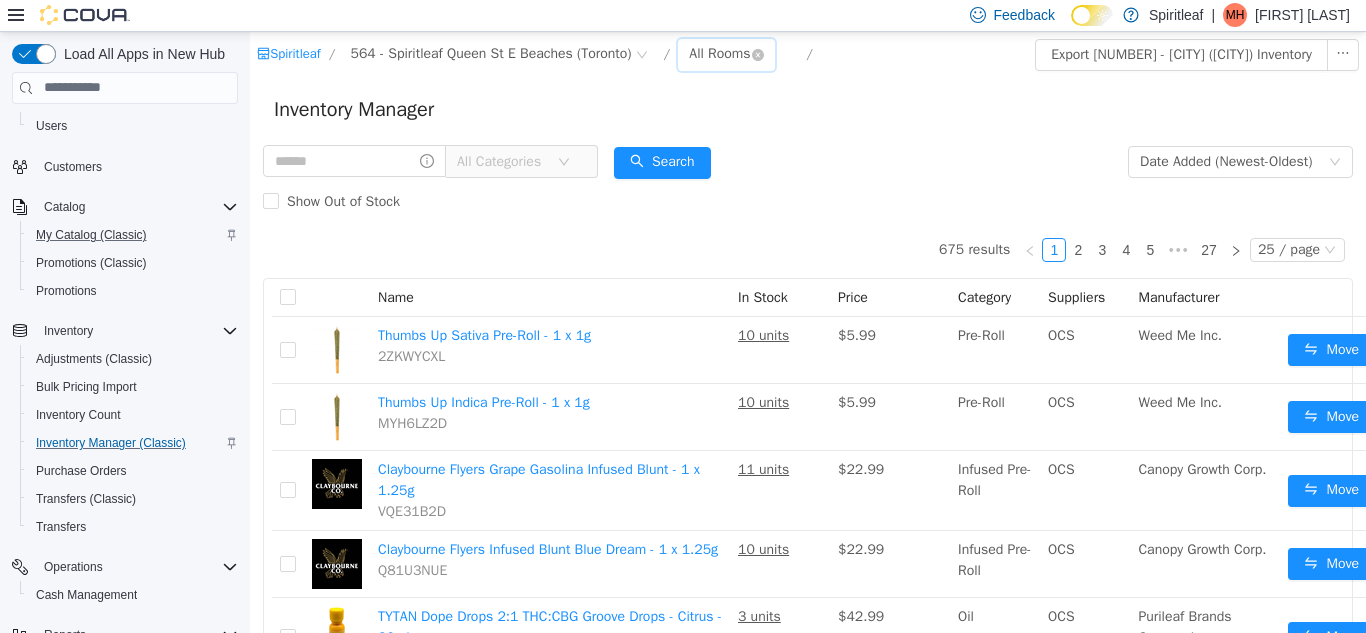 click on "All Rooms" at bounding box center [719, 53] 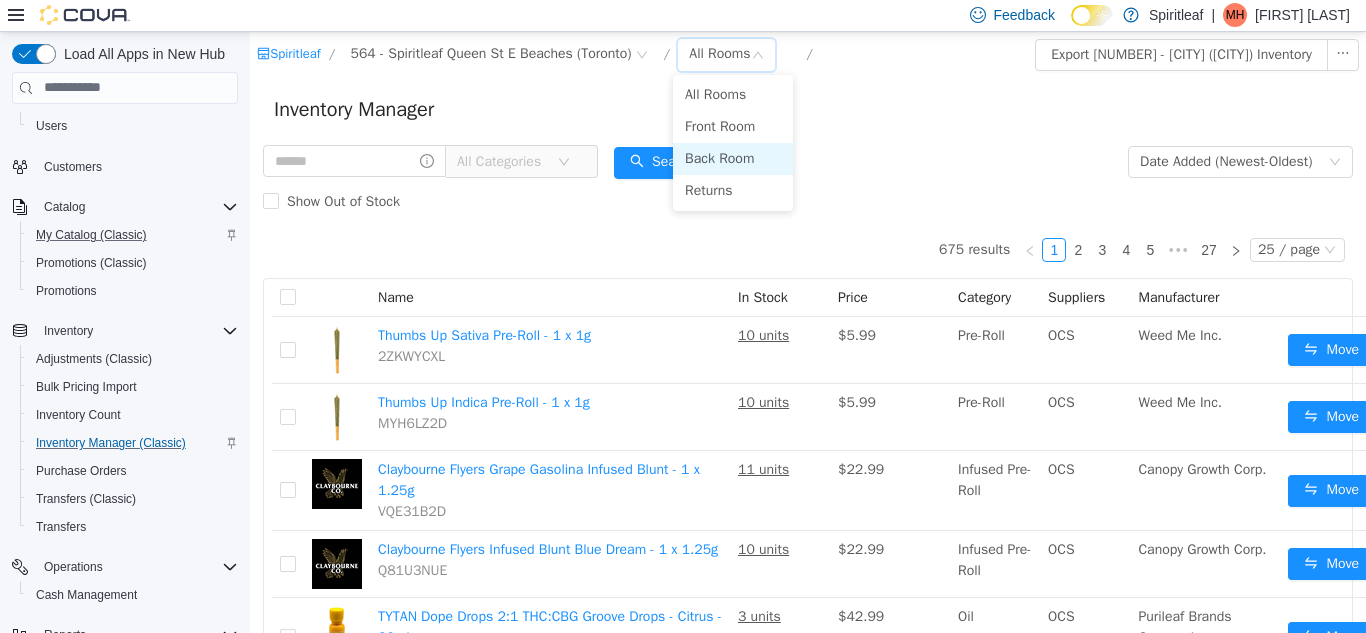 click on "Back Room" at bounding box center (733, 158) 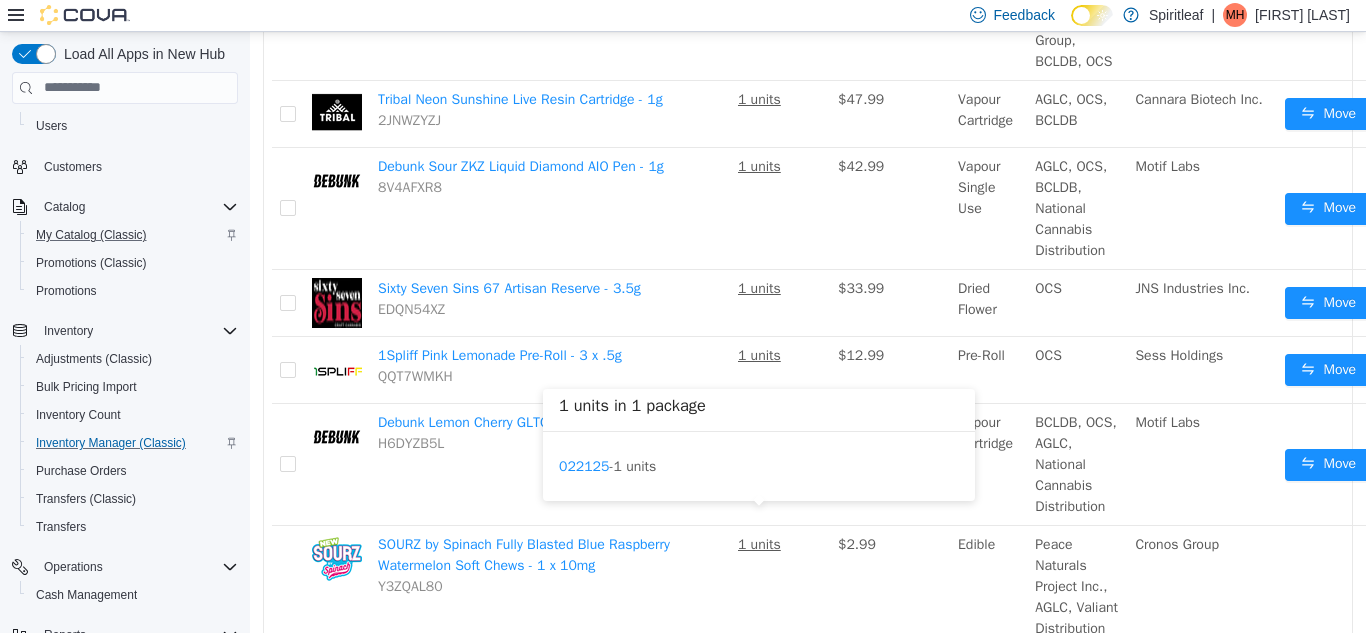 scroll, scrollTop: 587, scrollLeft: 0, axis: vertical 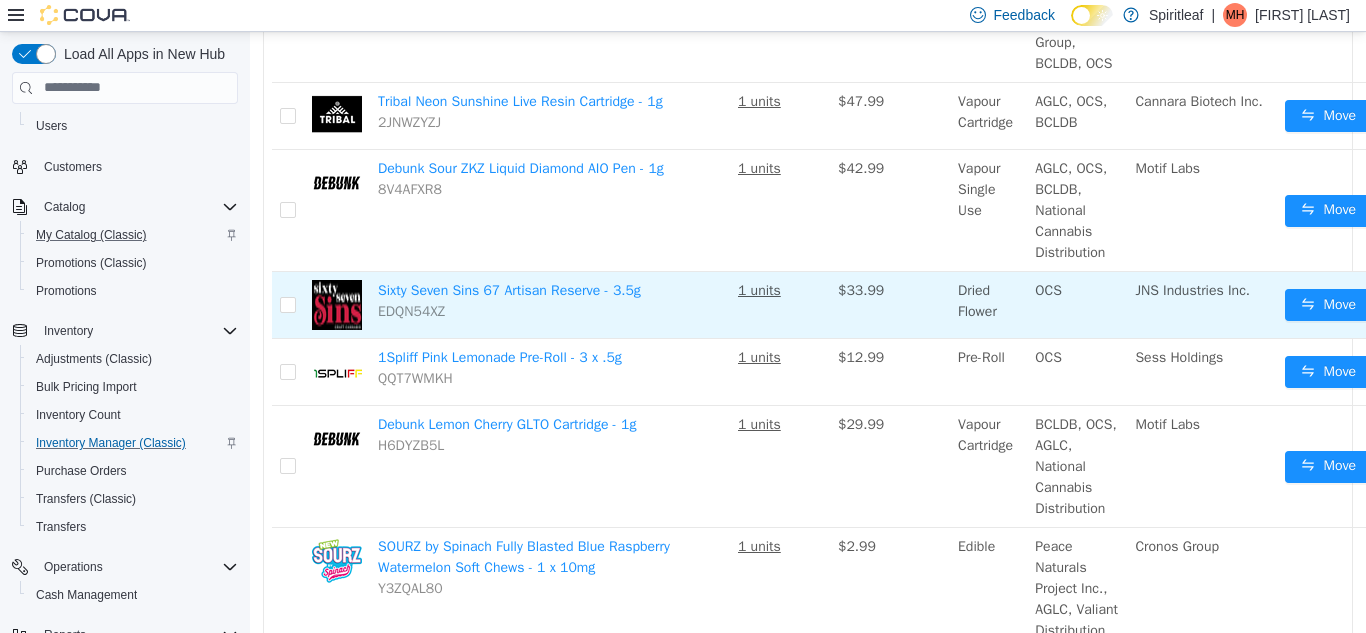 click on "1 units" at bounding box center [780, 304] 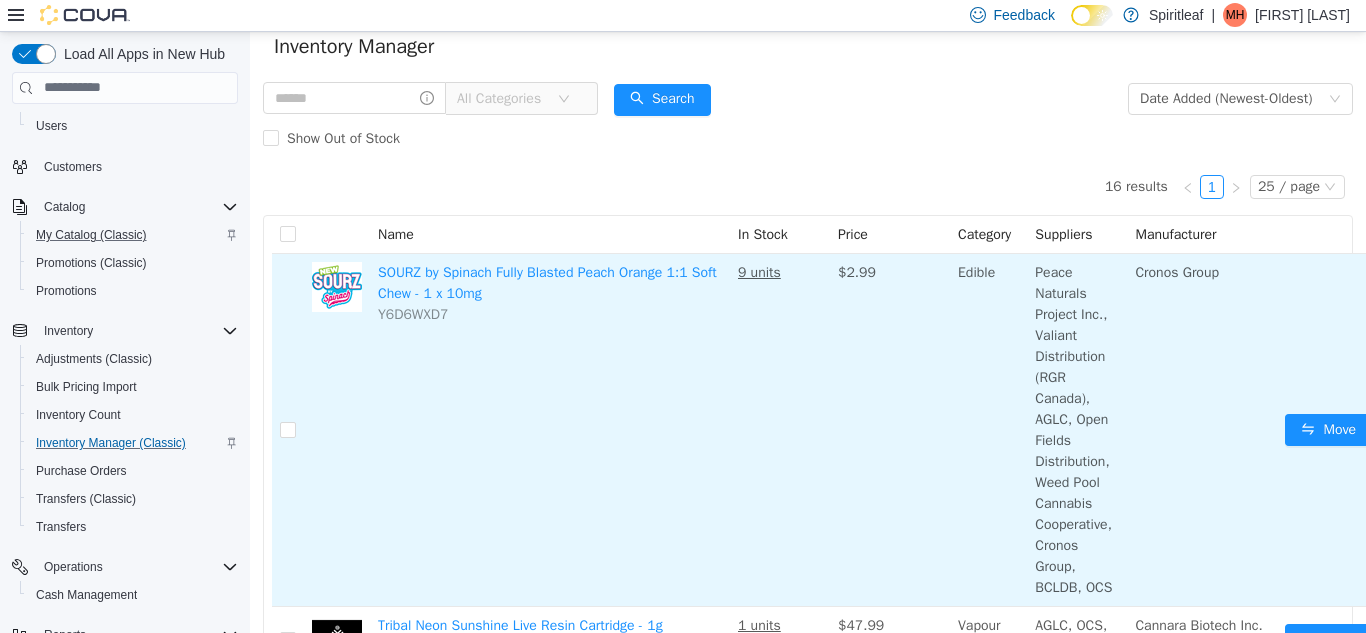 scroll, scrollTop: 62, scrollLeft: 0, axis: vertical 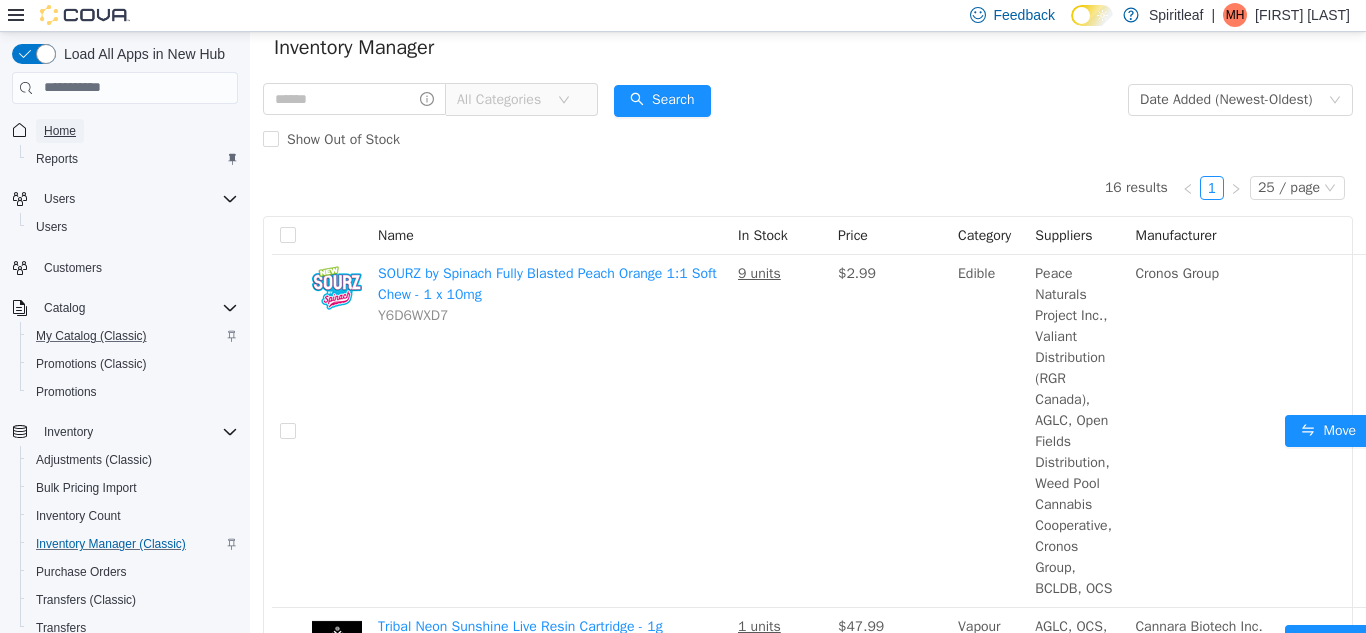 click on "Home" at bounding box center (60, 131) 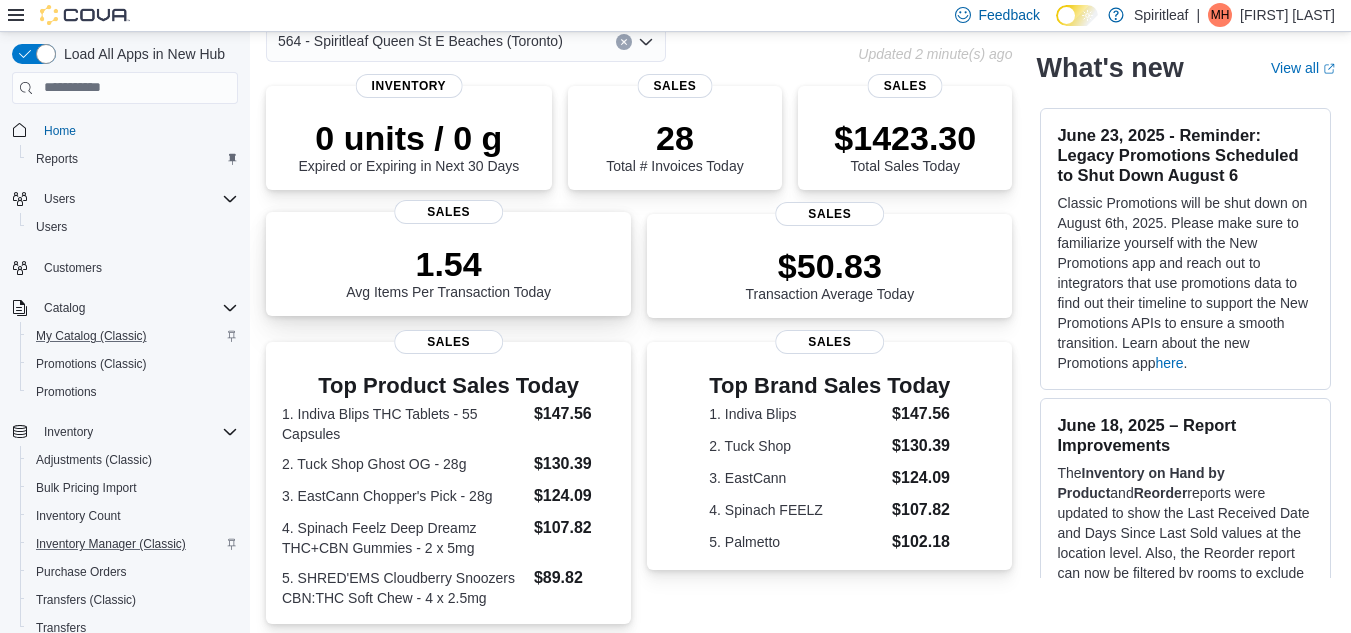 scroll, scrollTop: 0, scrollLeft: 0, axis: both 